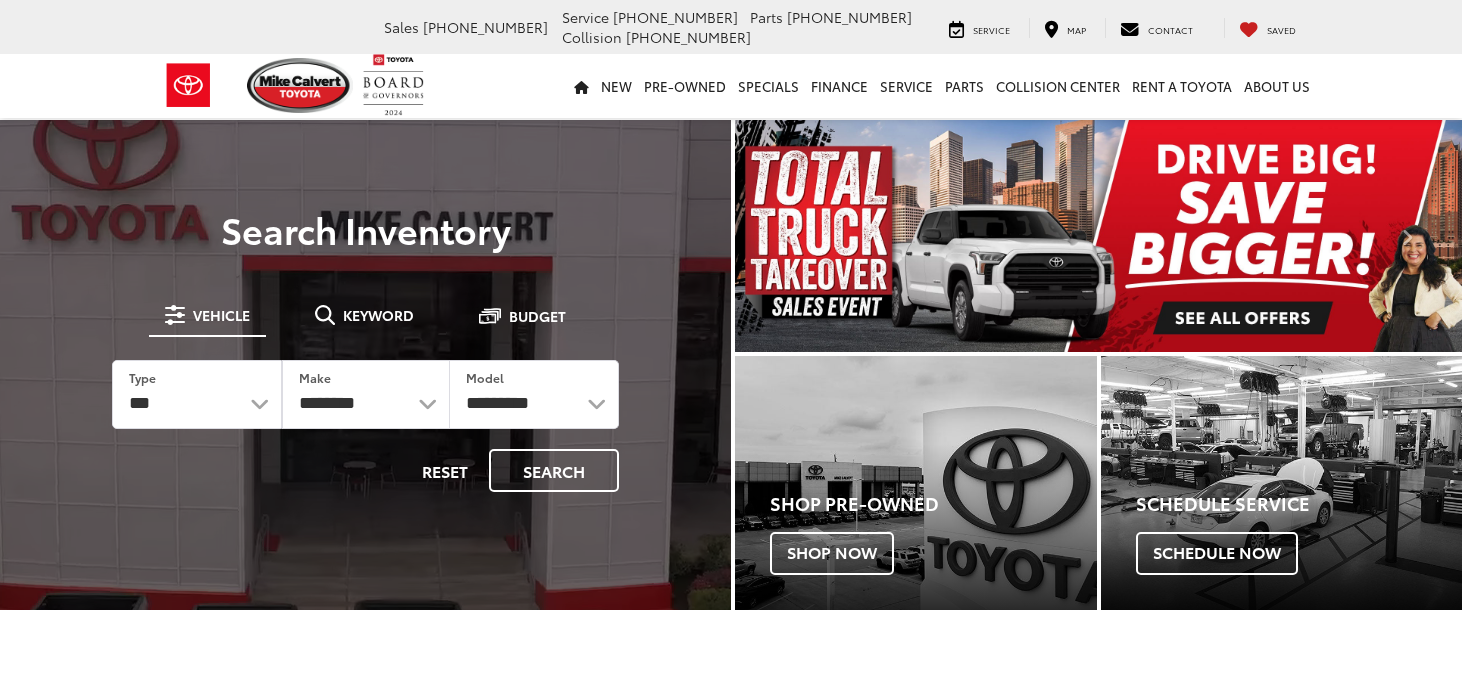 scroll, scrollTop: 0, scrollLeft: 0, axis: both 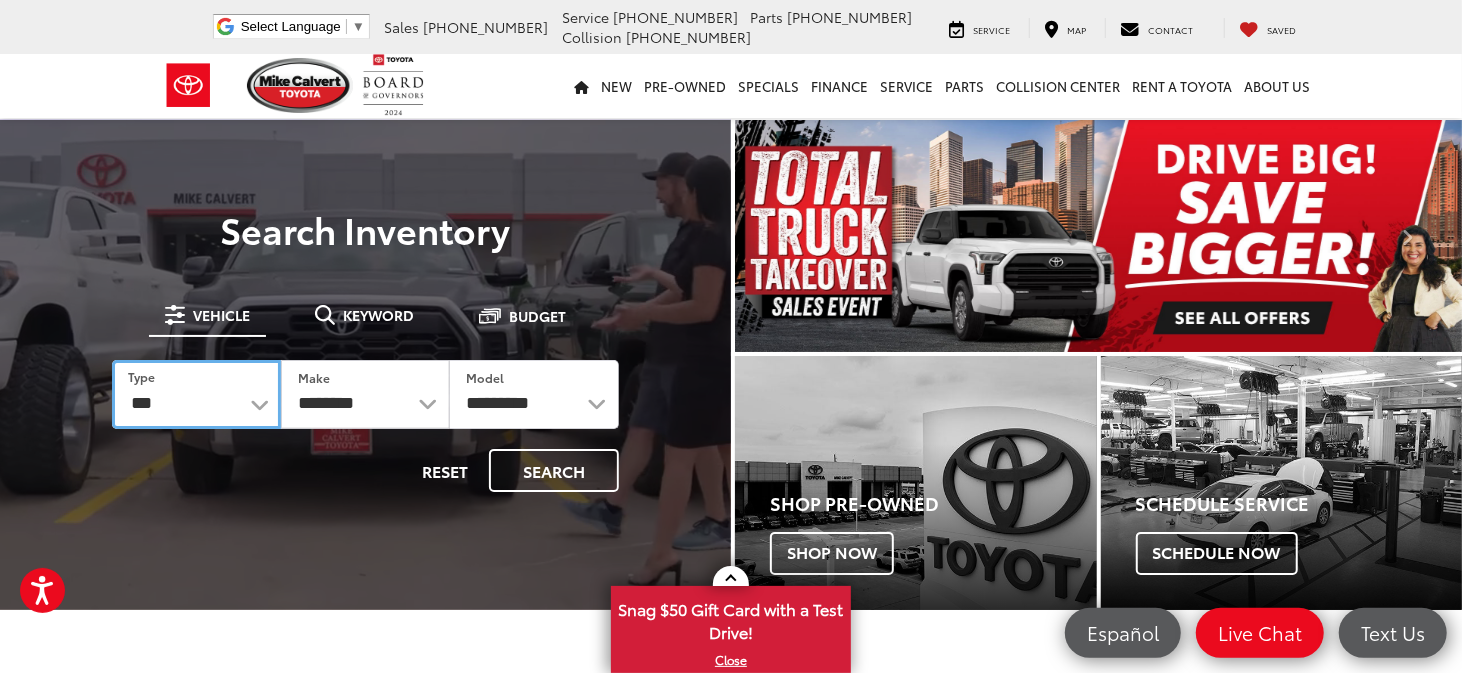 click on "***
***
****
*********" at bounding box center [196, 394] 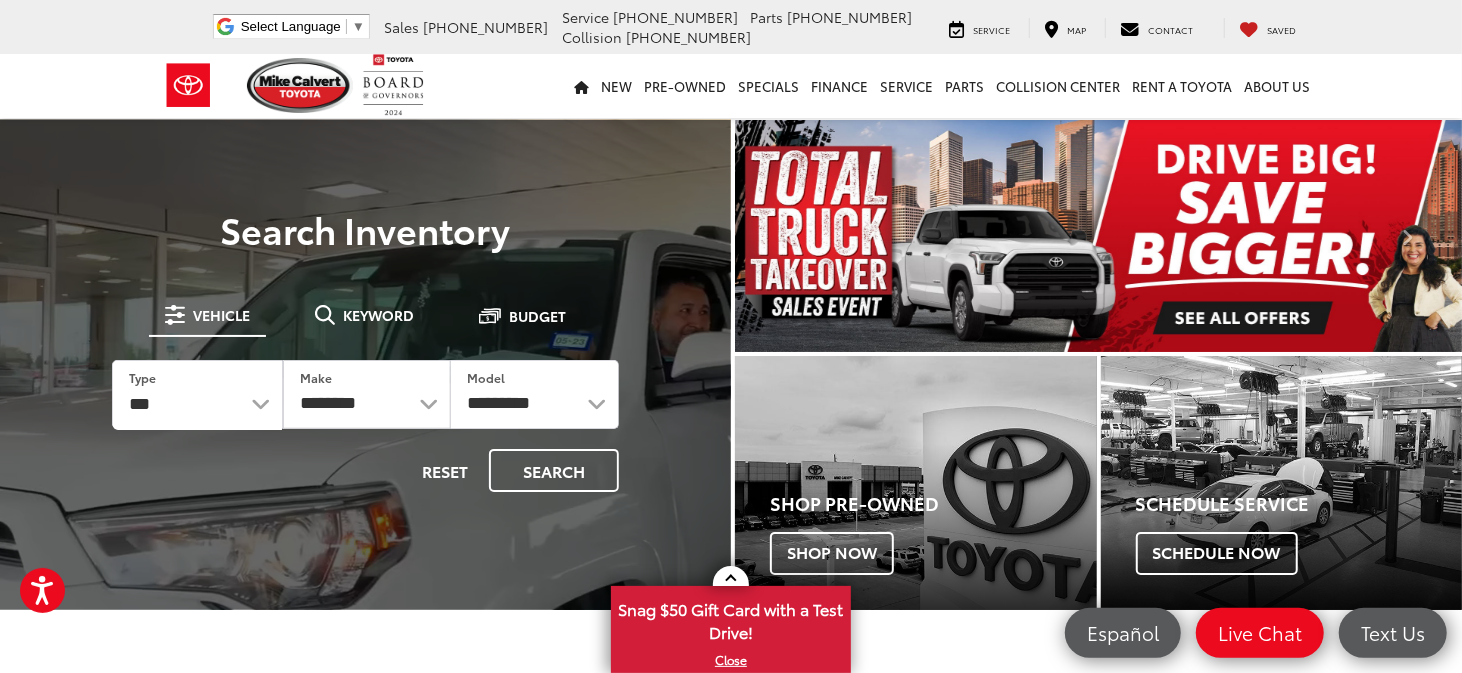 scroll, scrollTop: 0, scrollLeft: 0, axis: both 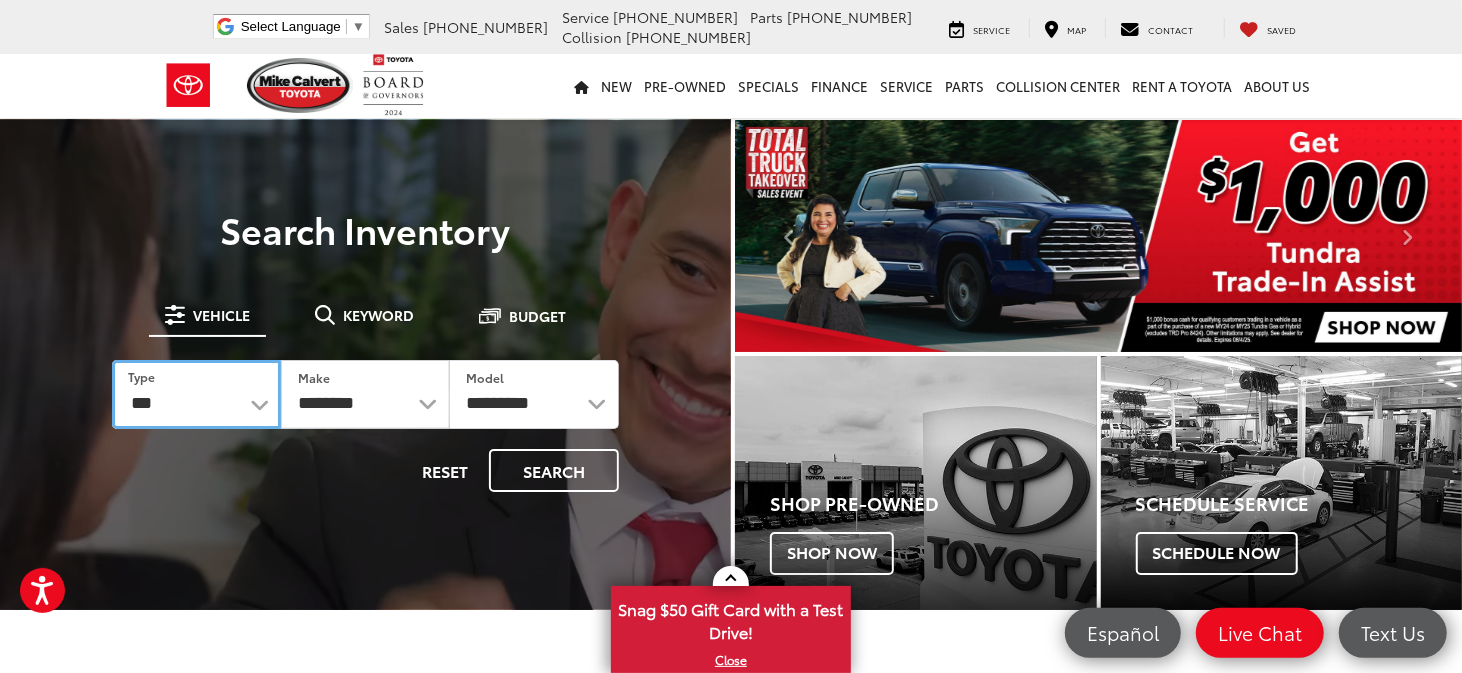 click on "***
***
****
*********" at bounding box center [196, 394] 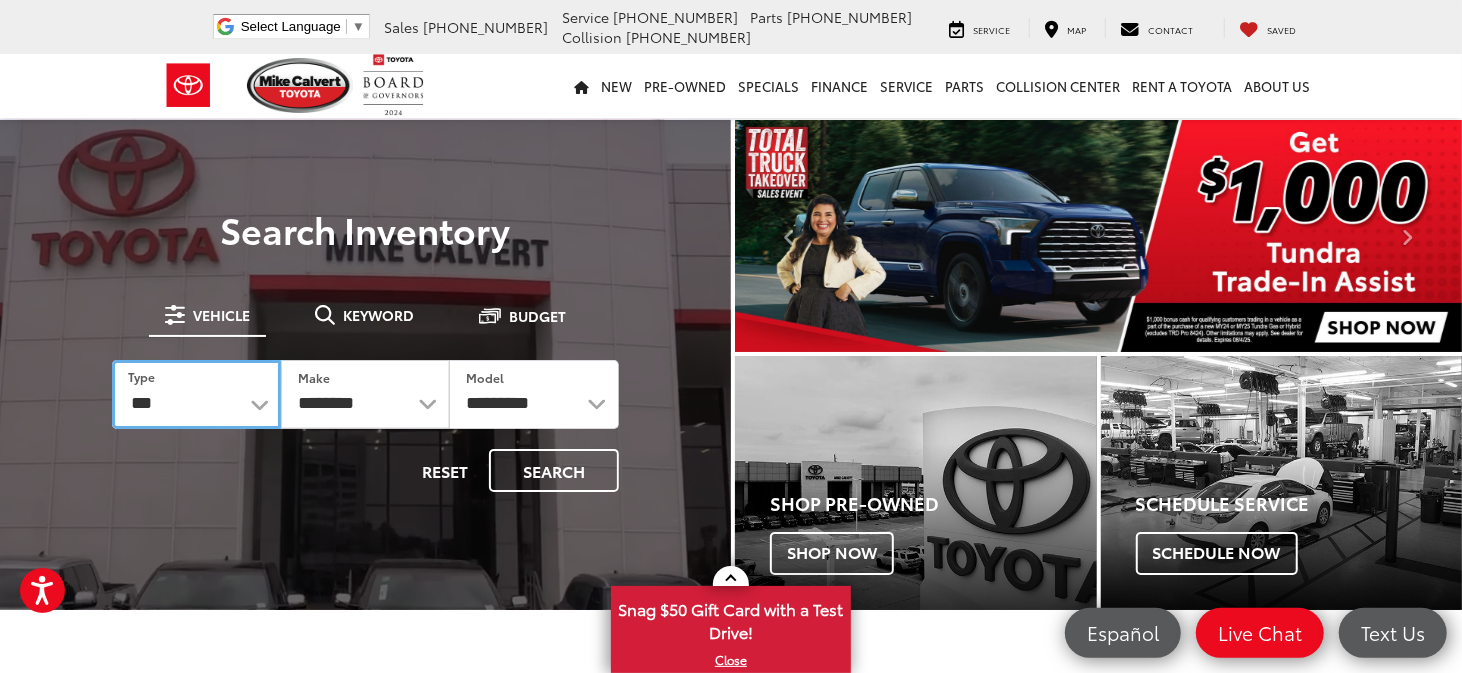 select on "******" 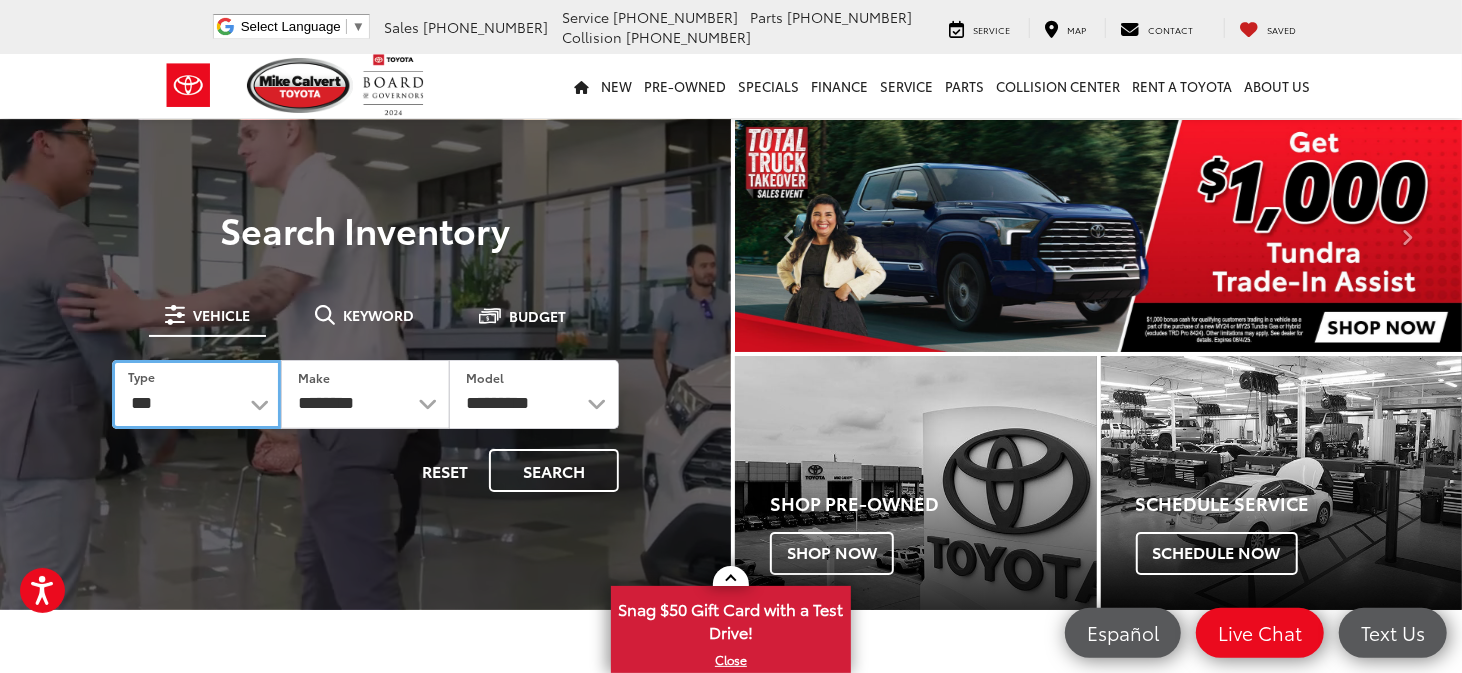 click on "***
***
****
*********" at bounding box center (196, 394) 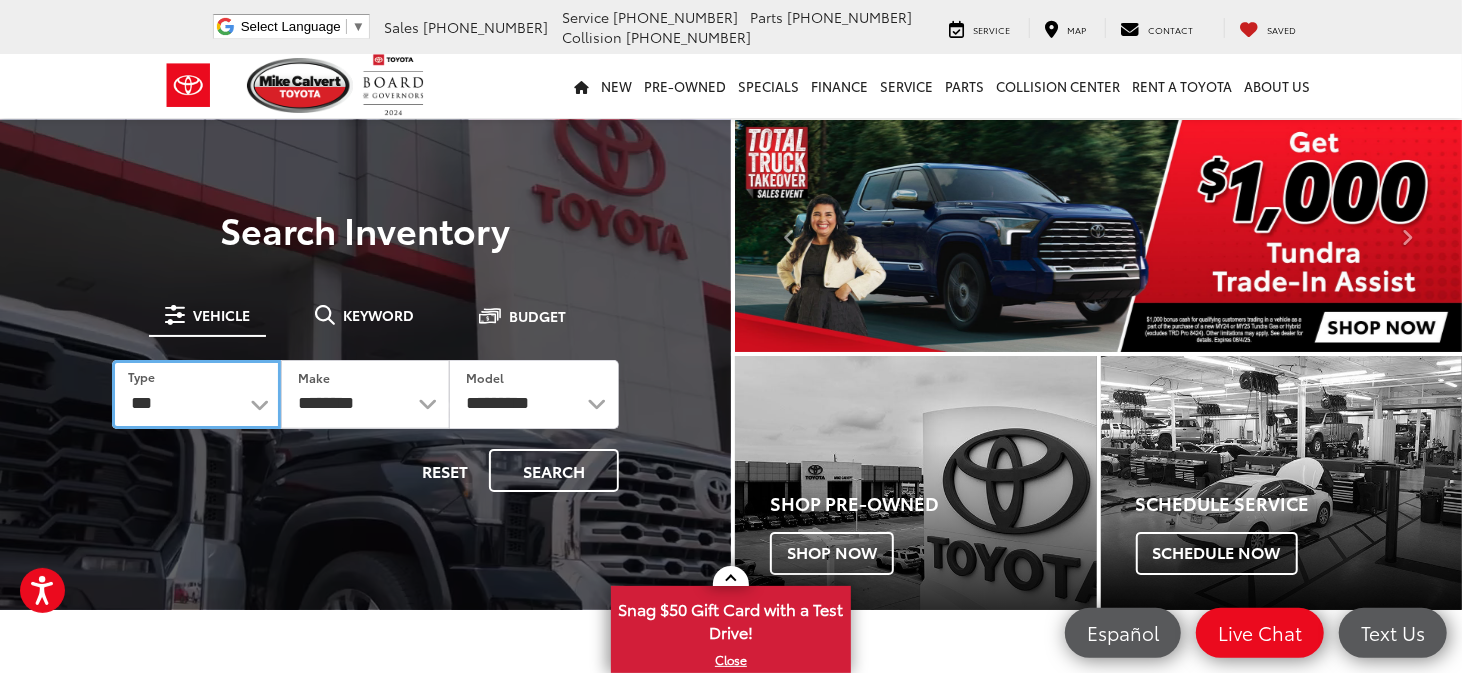 select 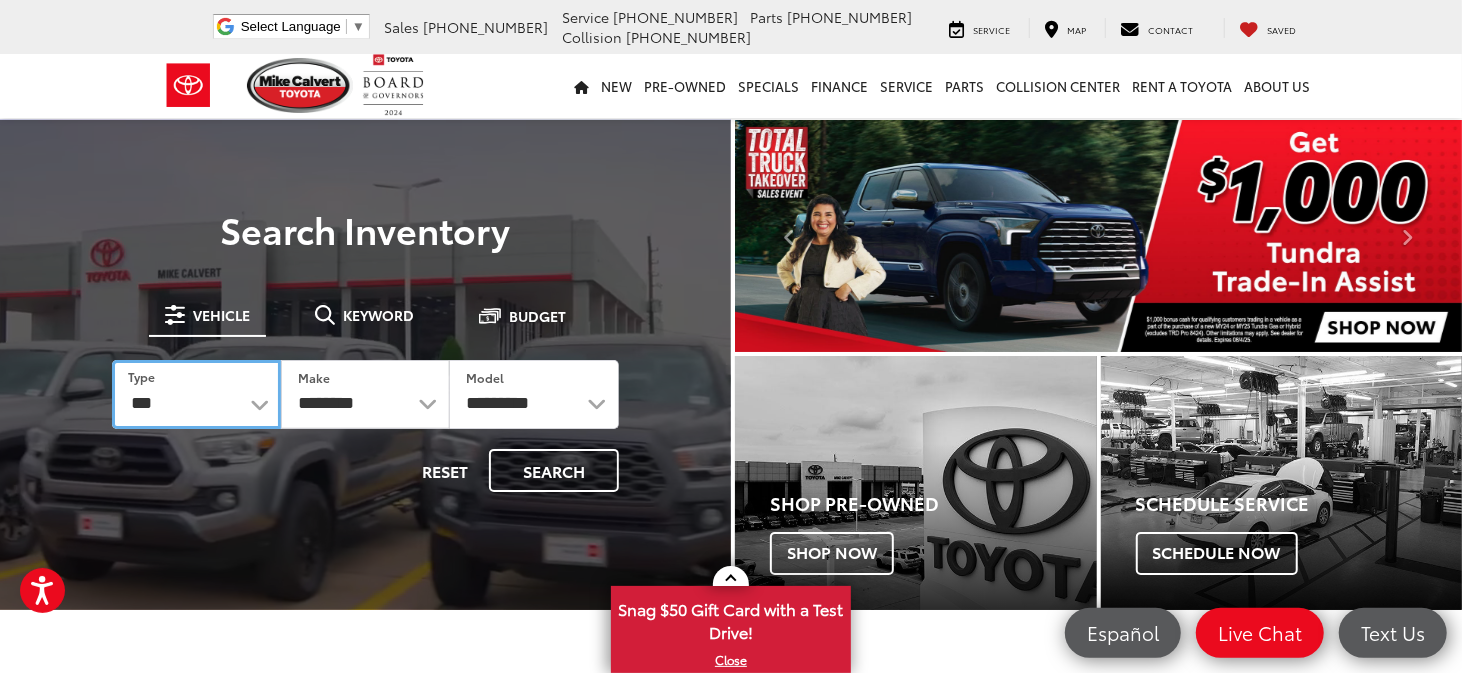 select 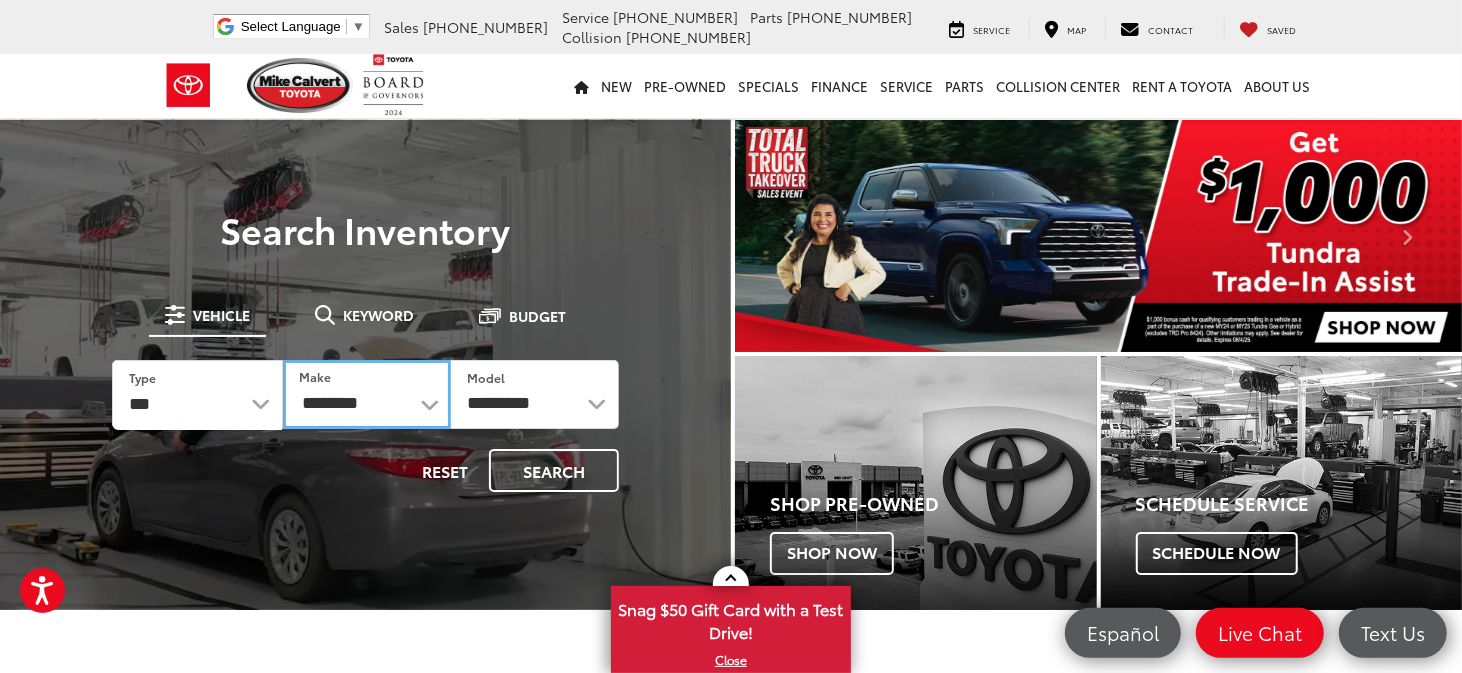 click on "**********" at bounding box center (367, 394) 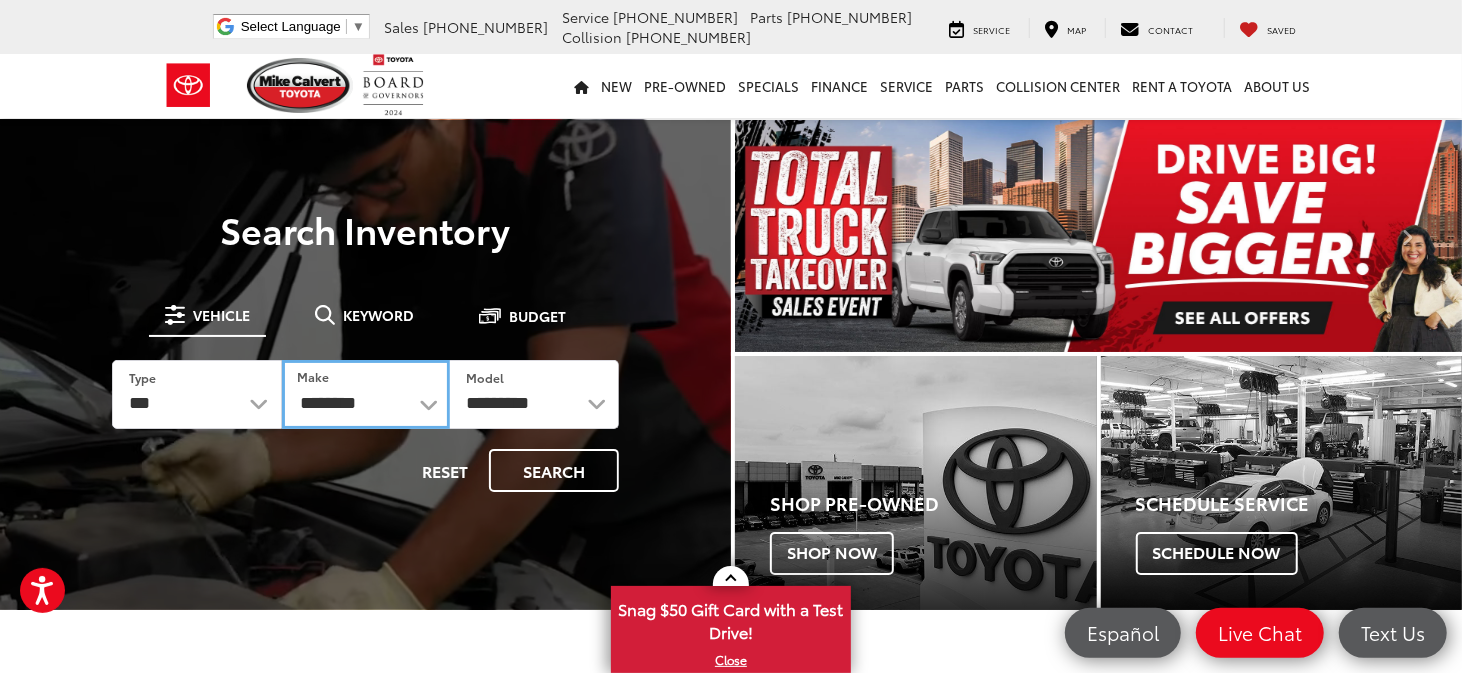 select on "******" 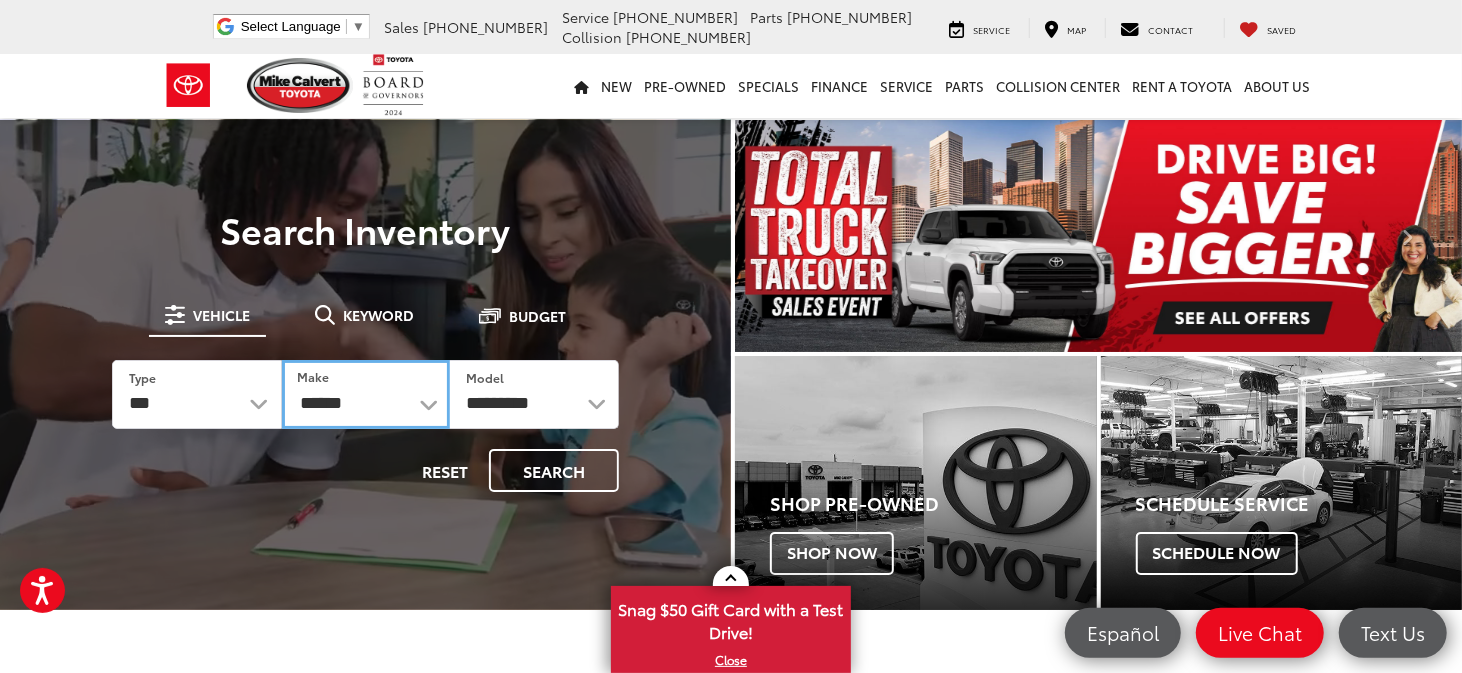 click on "**********" at bounding box center [366, 394] 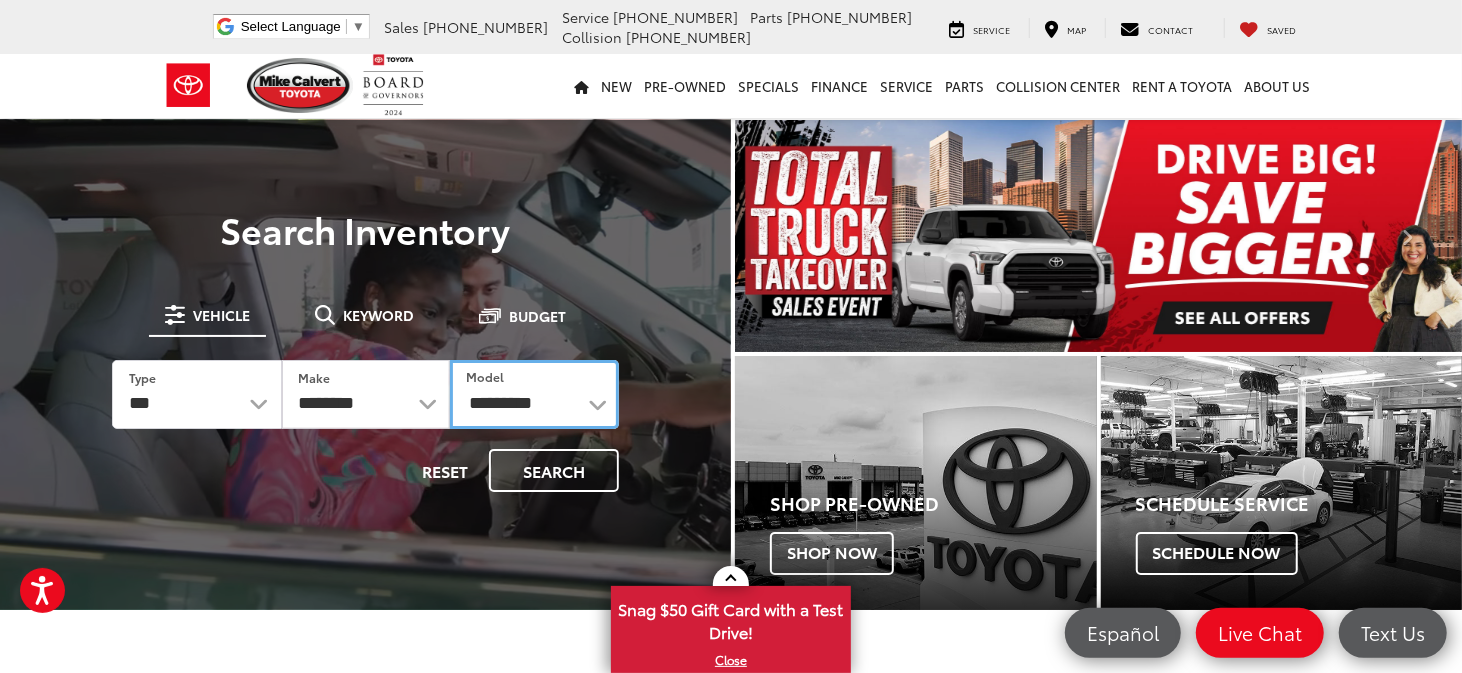 click on "**********" at bounding box center [534, 394] 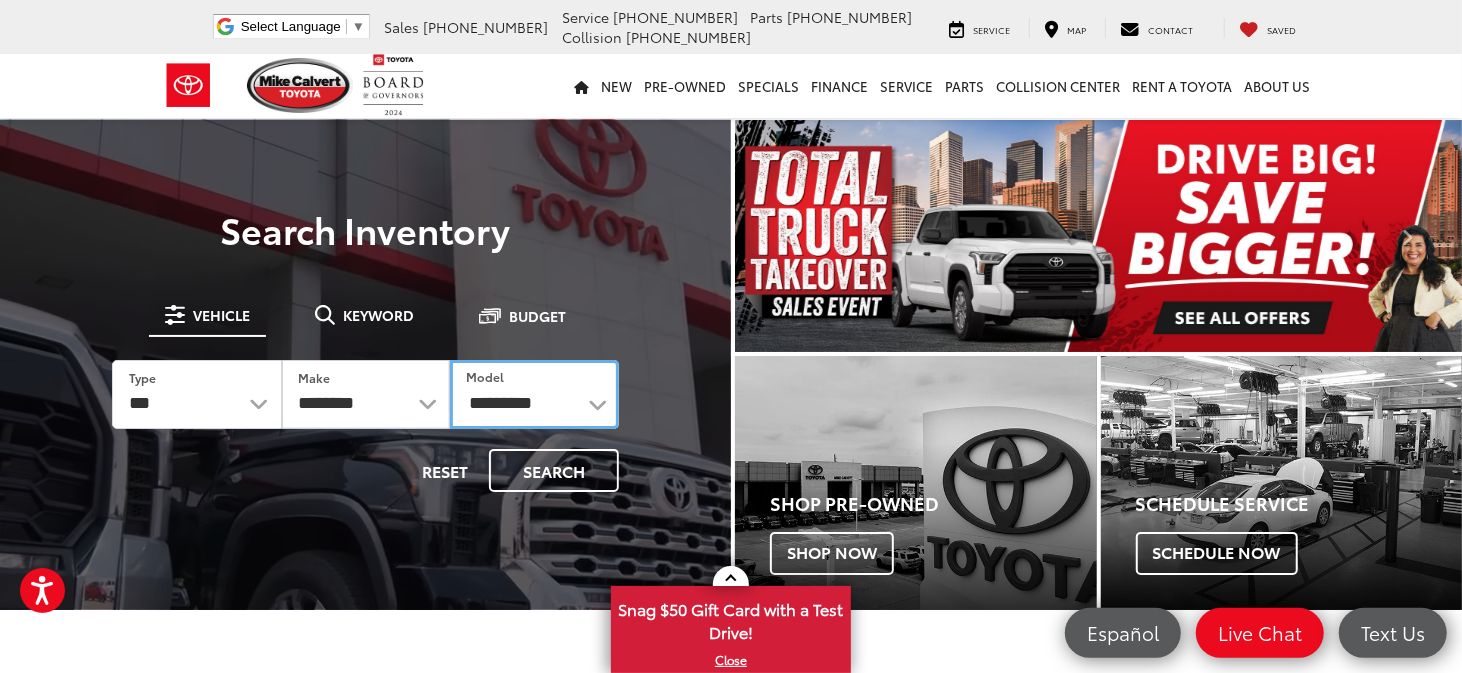 select on "******" 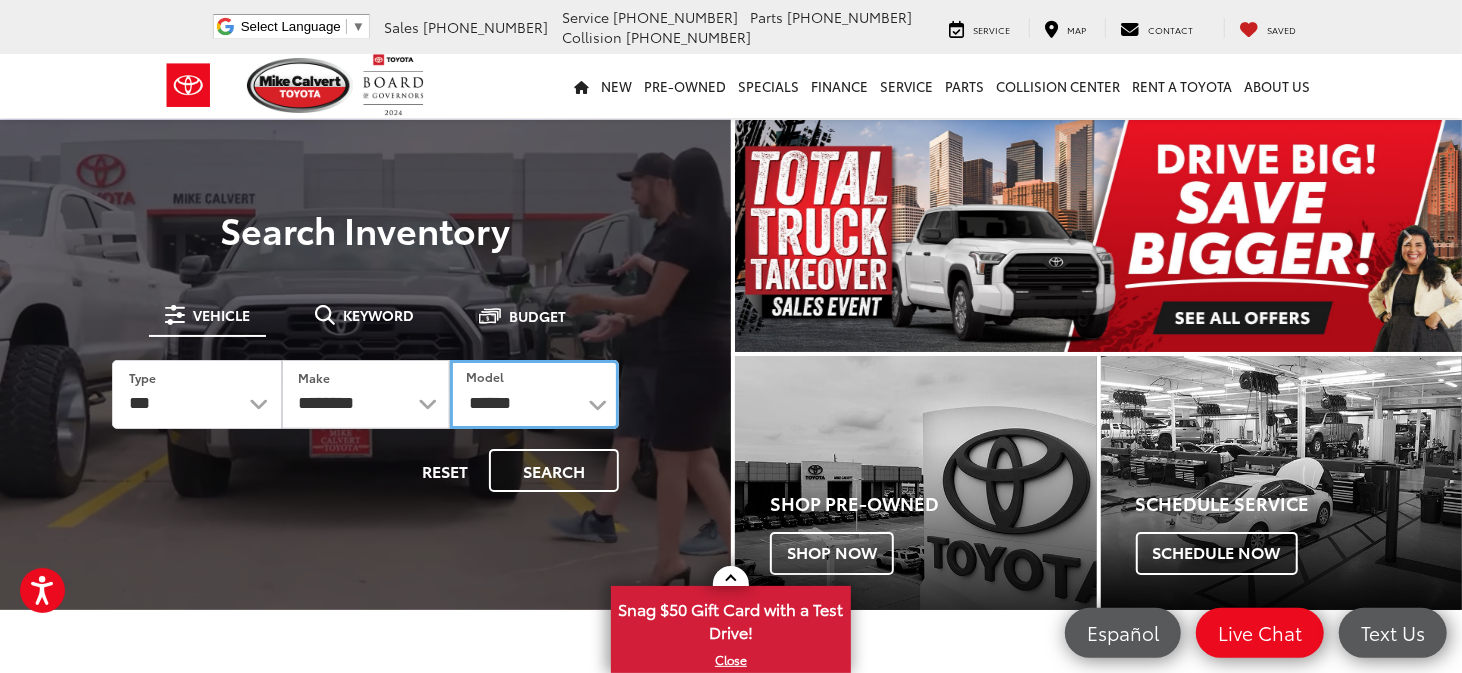 click on "**********" at bounding box center (534, 394) 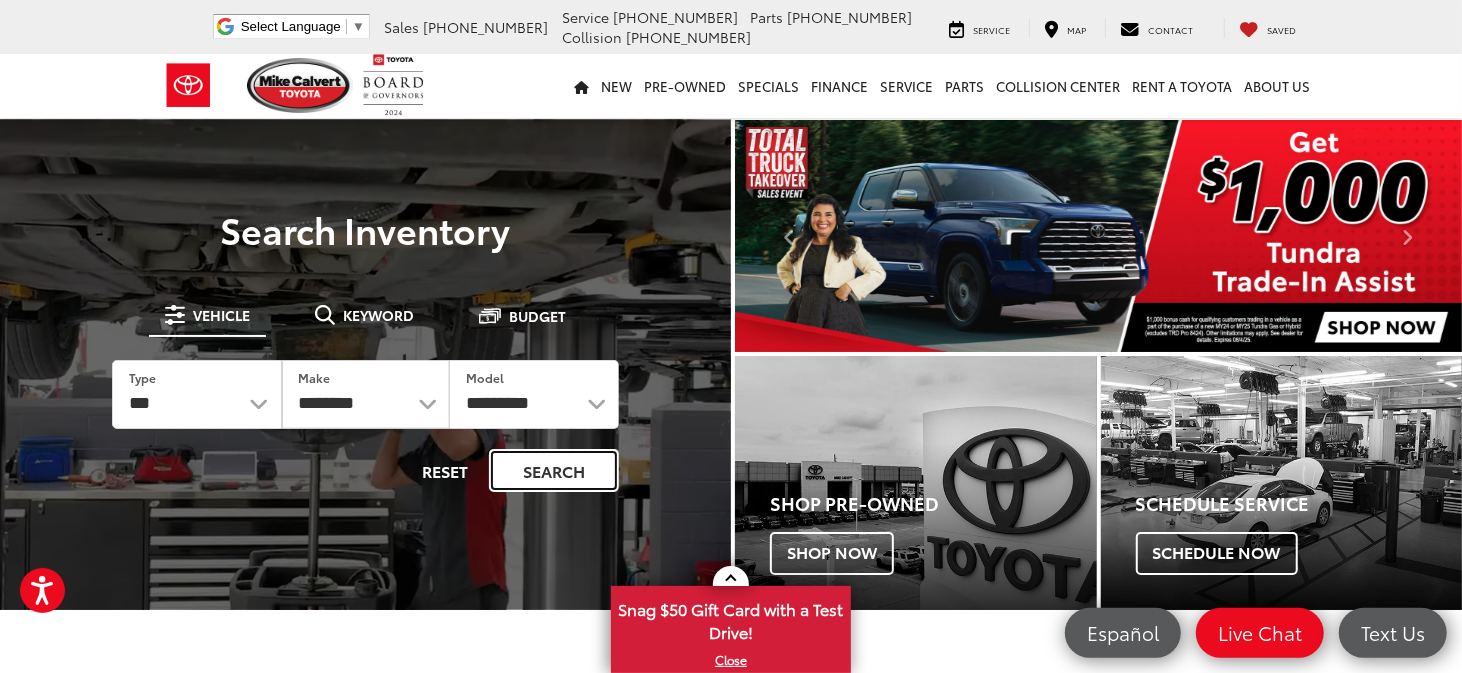 click on "Search" at bounding box center (554, 470) 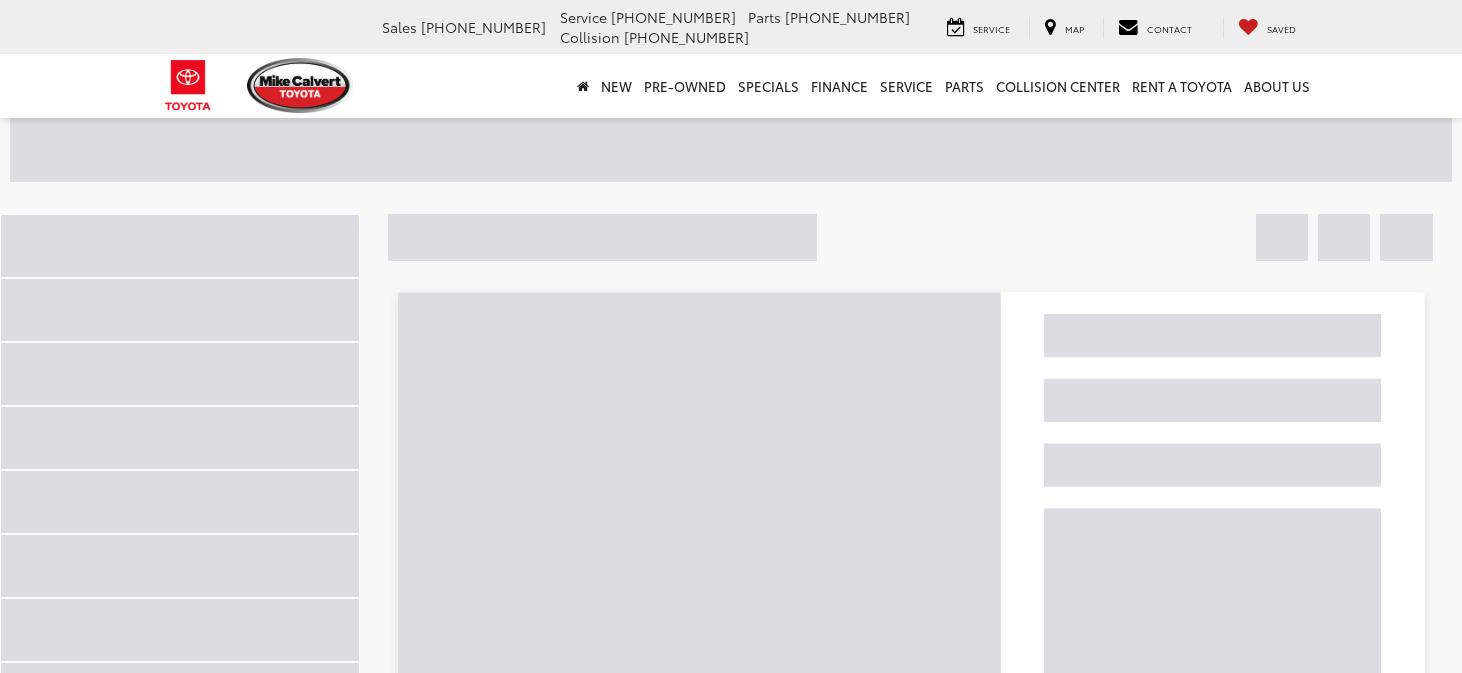 scroll, scrollTop: 0, scrollLeft: 0, axis: both 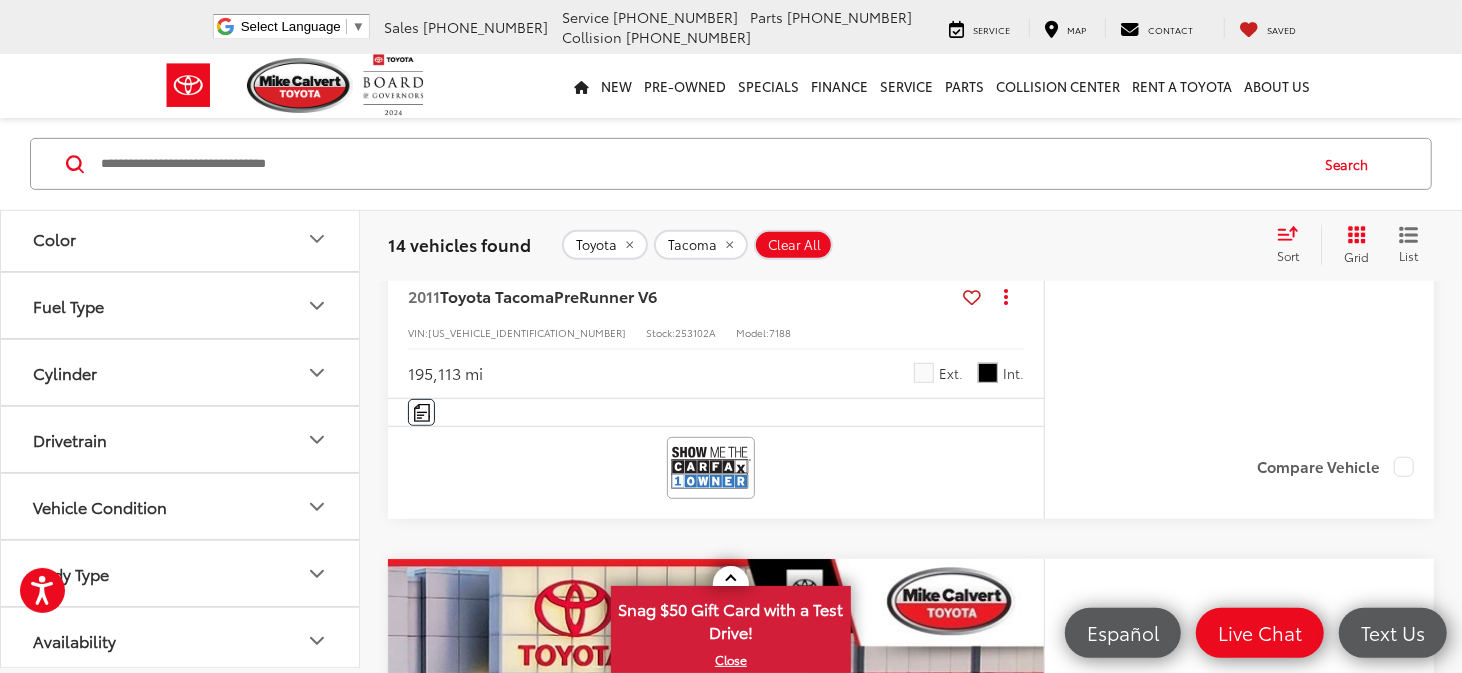 click 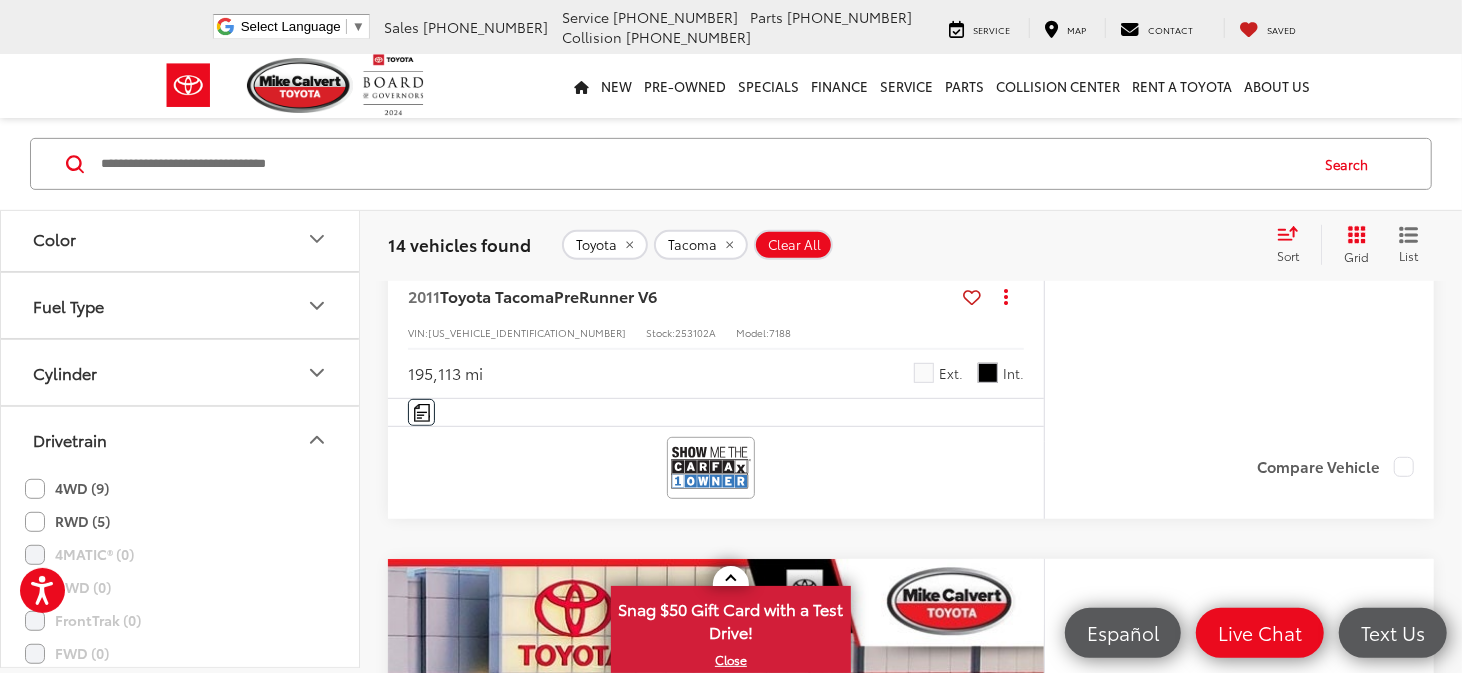 click on "4WD (9)" 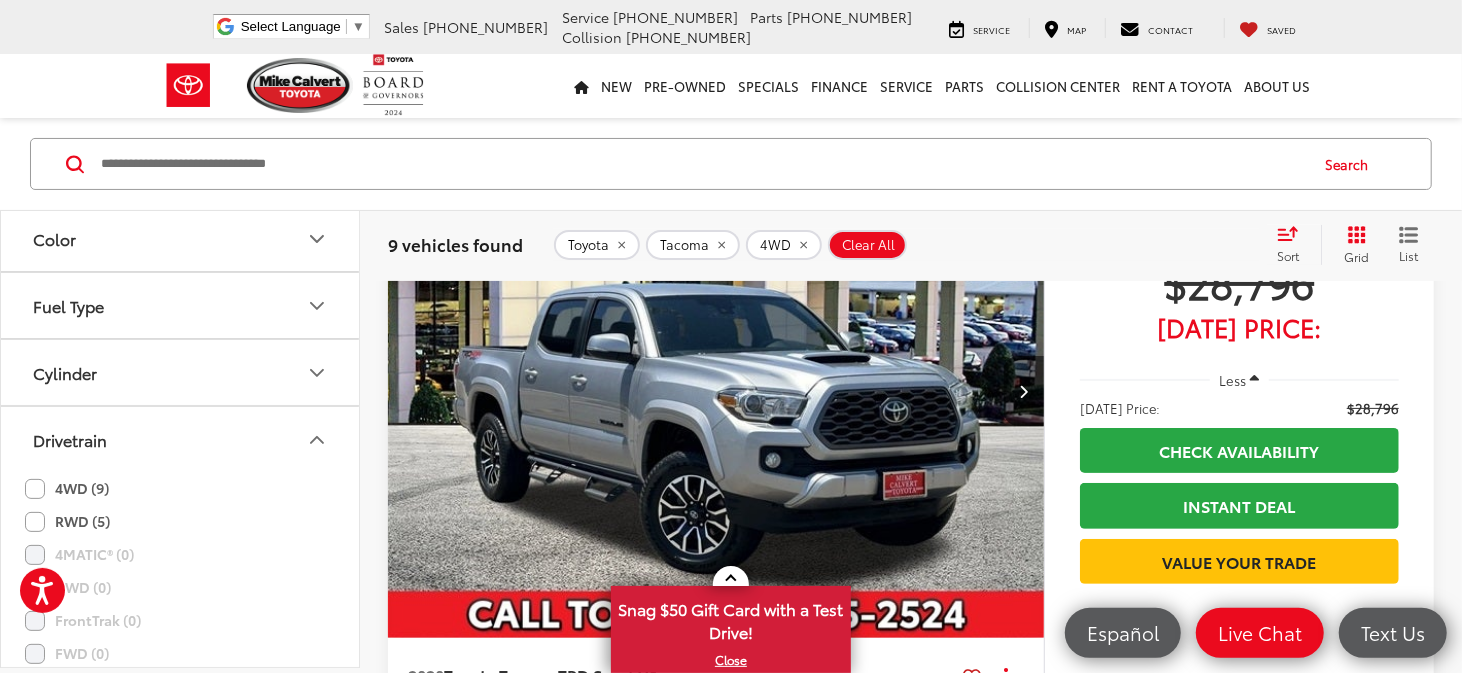 scroll, scrollTop: 0, scrollLeft: 0, axis: both 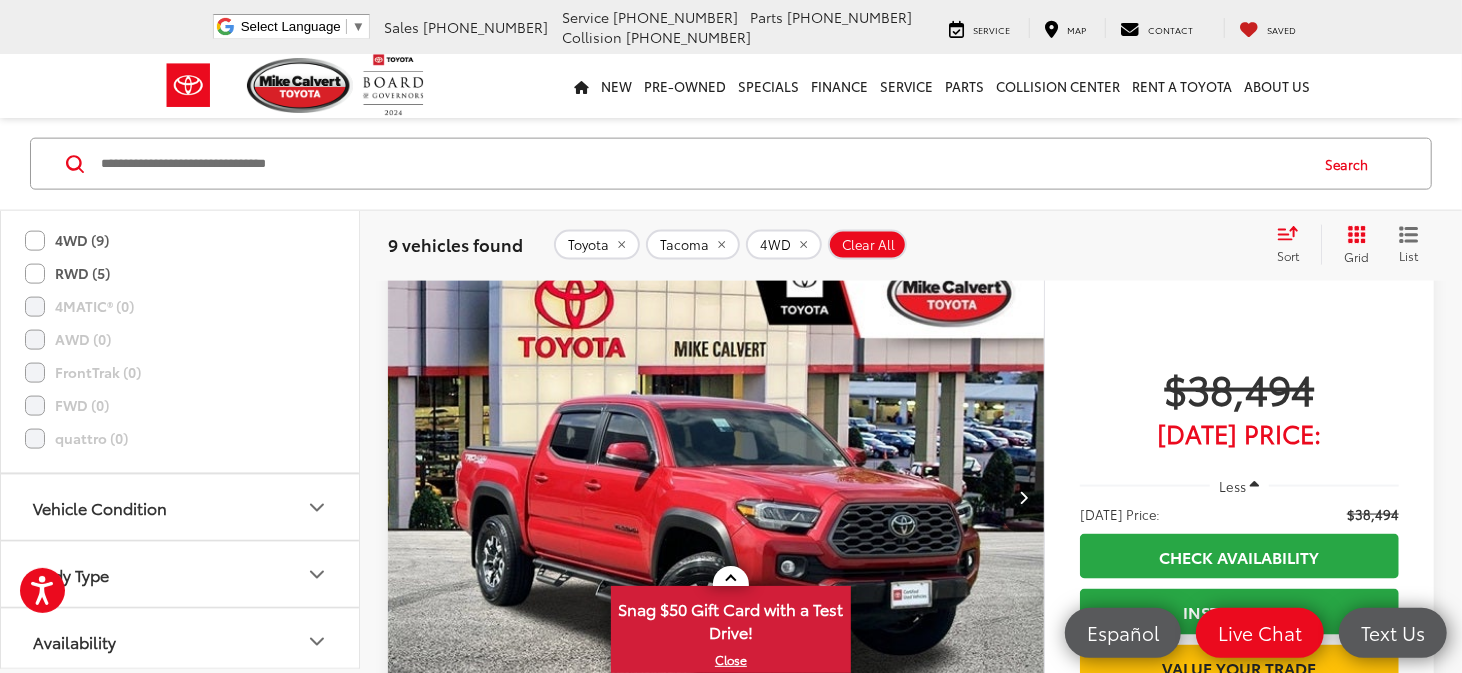 click at bounding box center [716, 498] 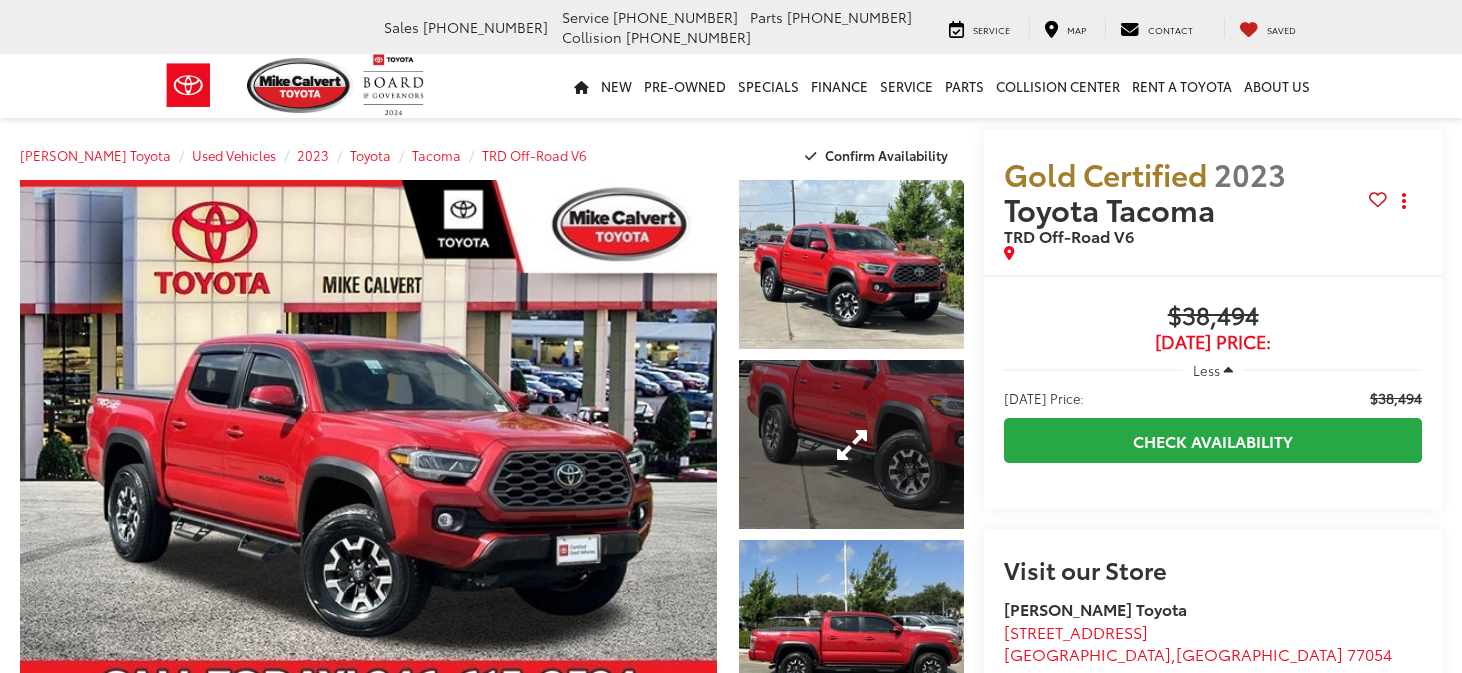 scroll, scrollTop: 0, scrollLeft: 0, axis: both 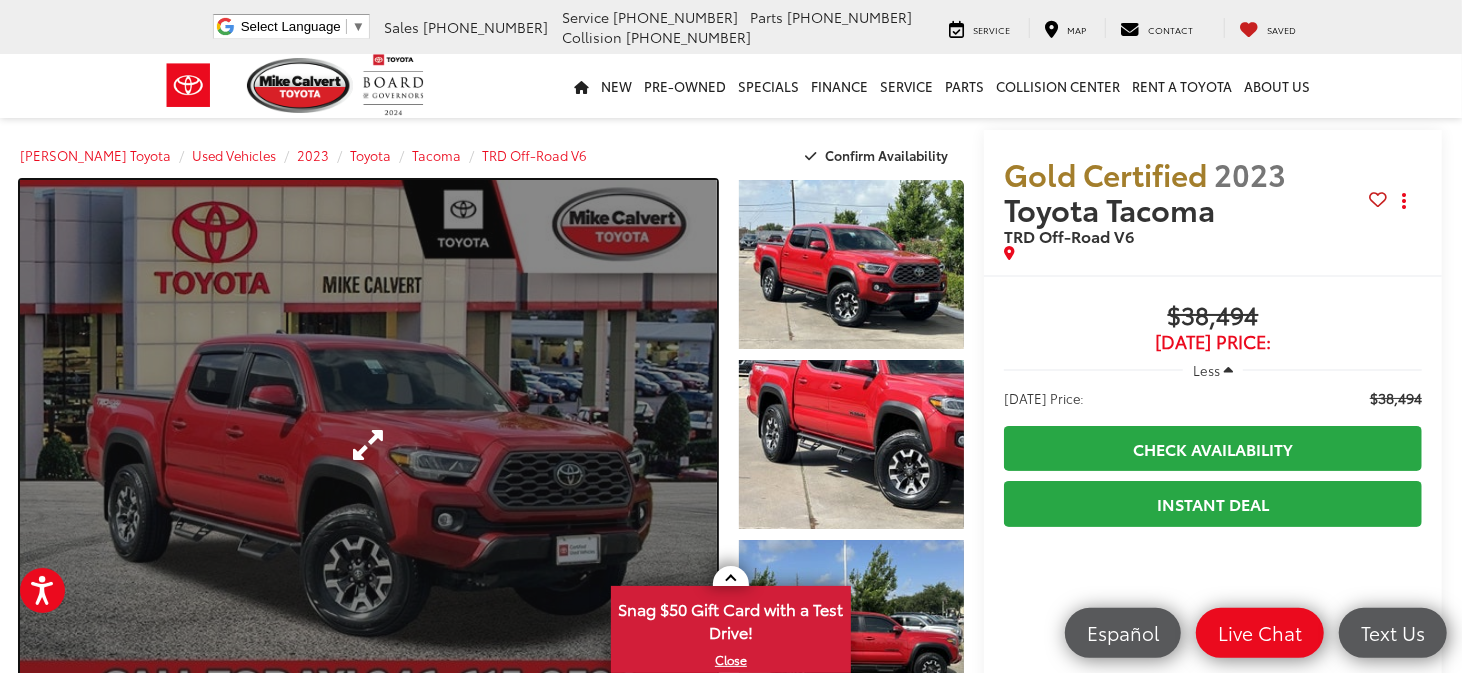 click at bounding box center [368, 444] 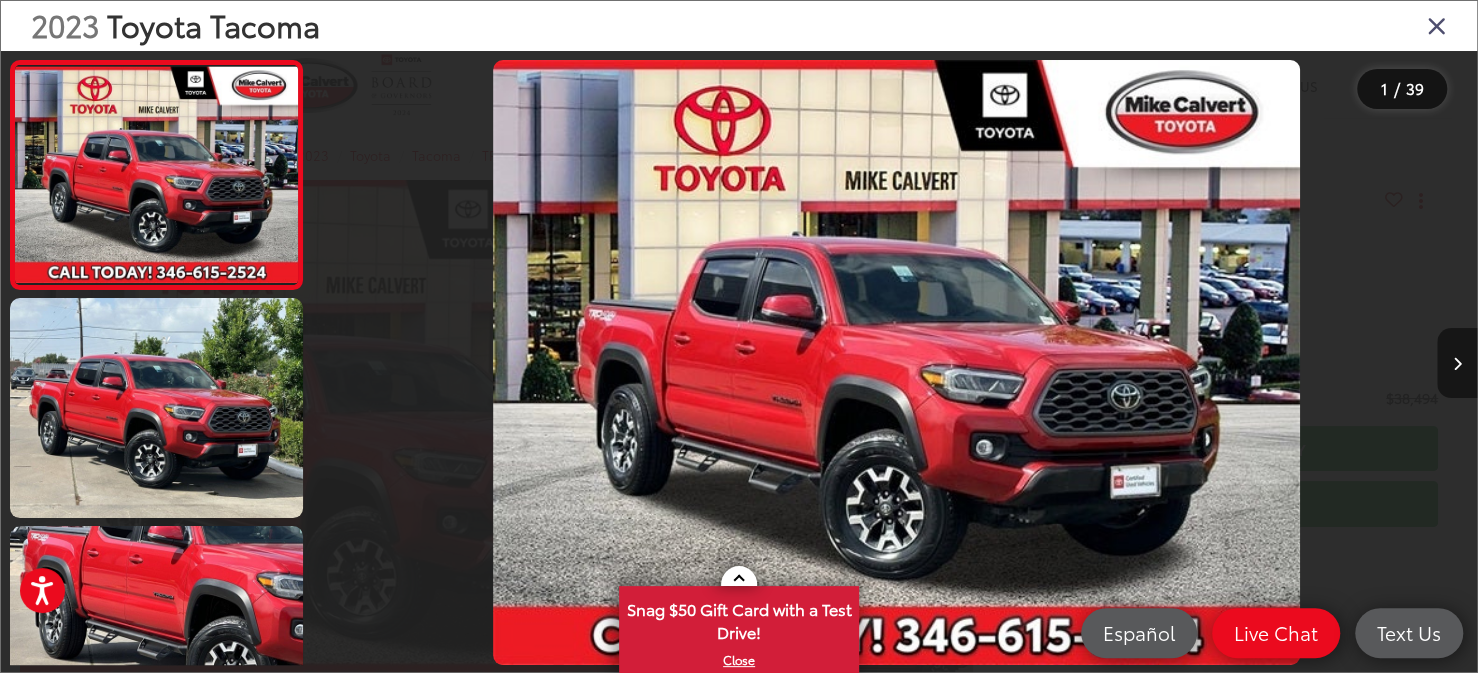click at bounding box center (1457, 364) 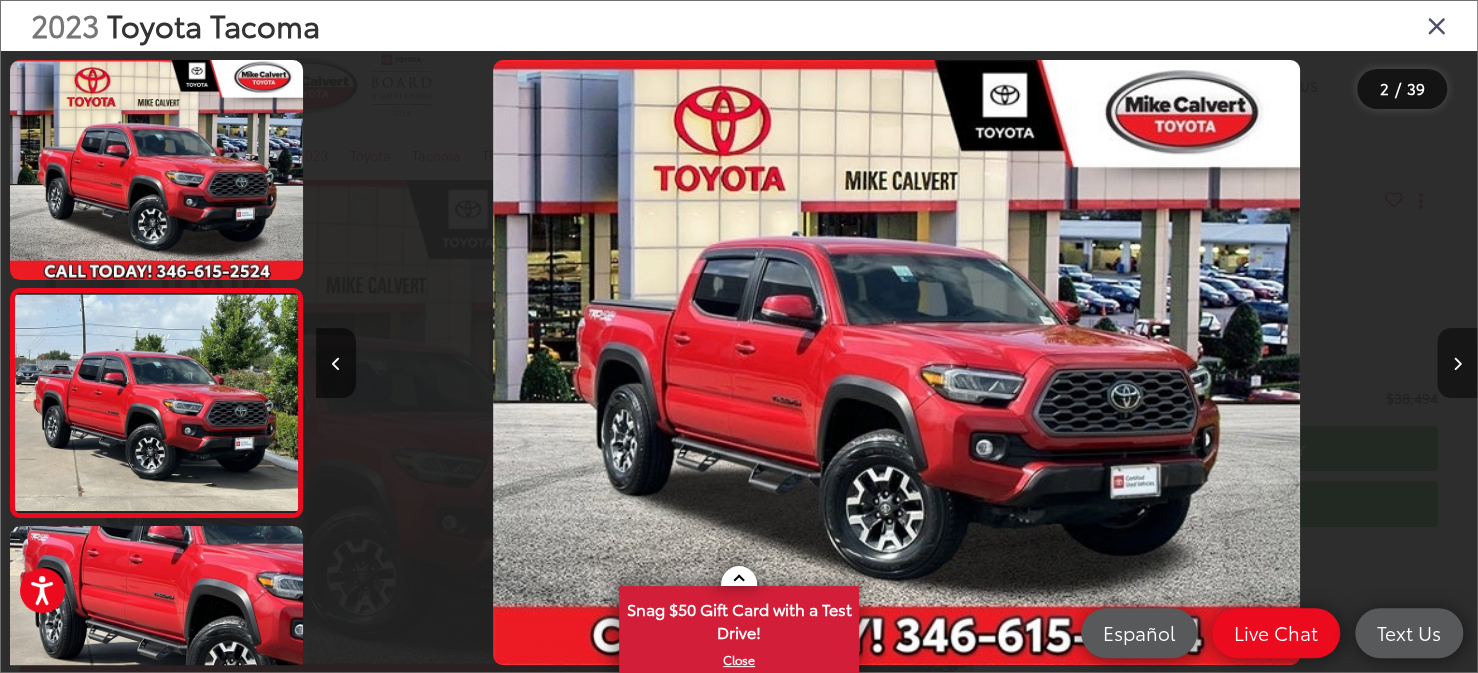scroll, scrollTop: 0, scrollLeft: 100, axis: horizontal 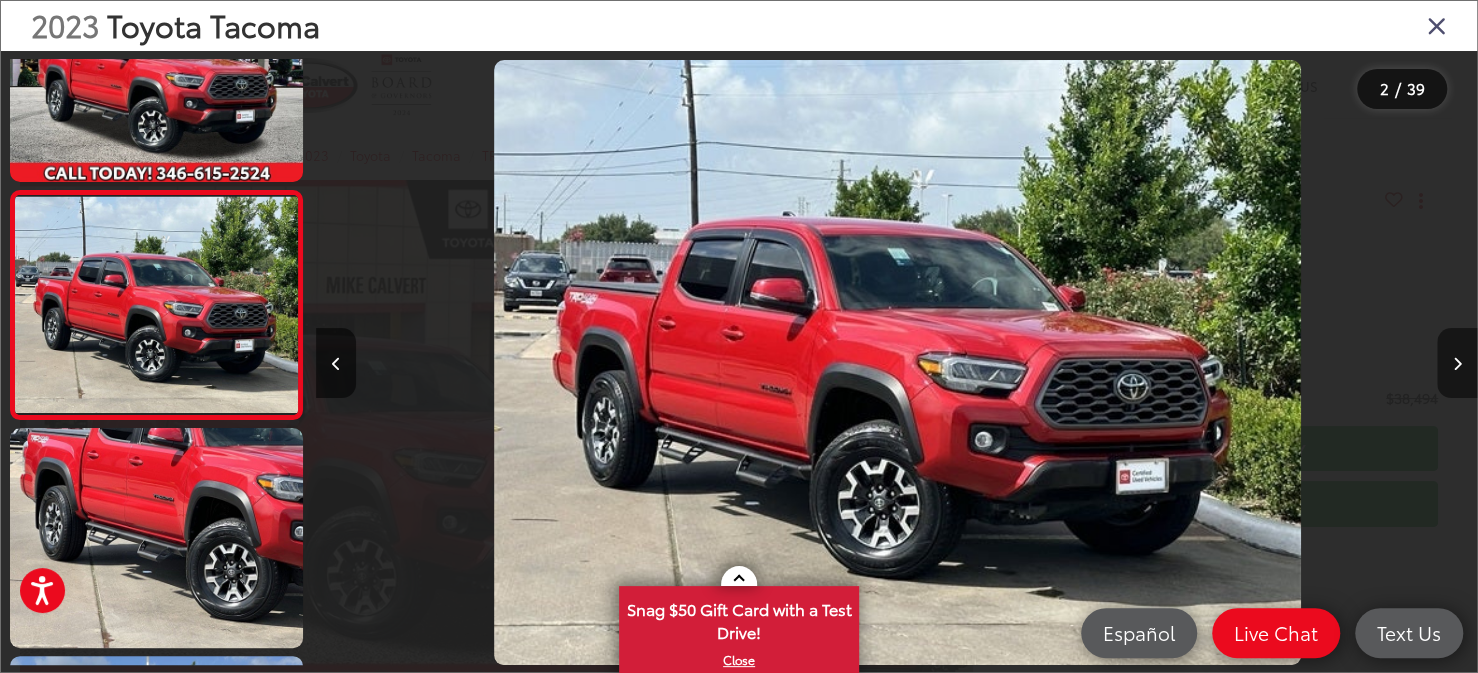 click at bounding box center [1457, 364] 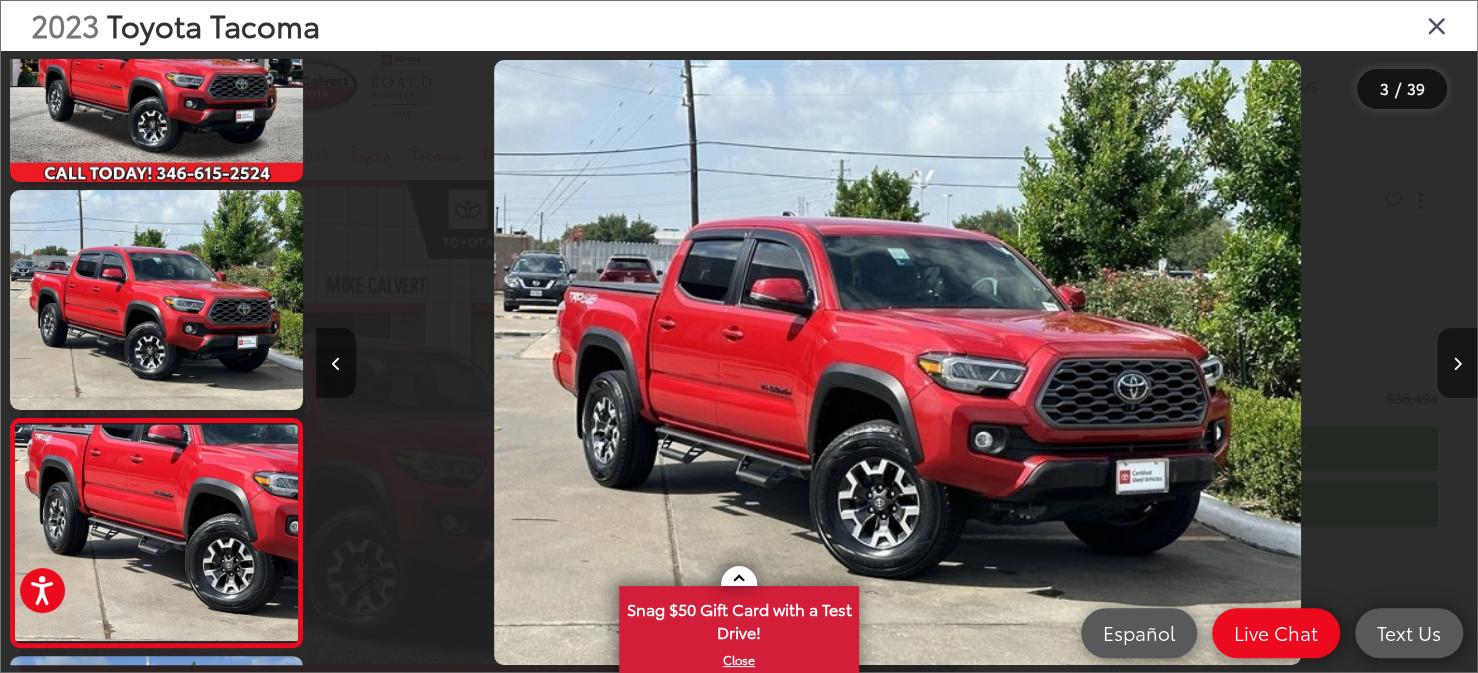 scroll, scrollTop: 0, scrollLeft: 1236, axis: horizontal 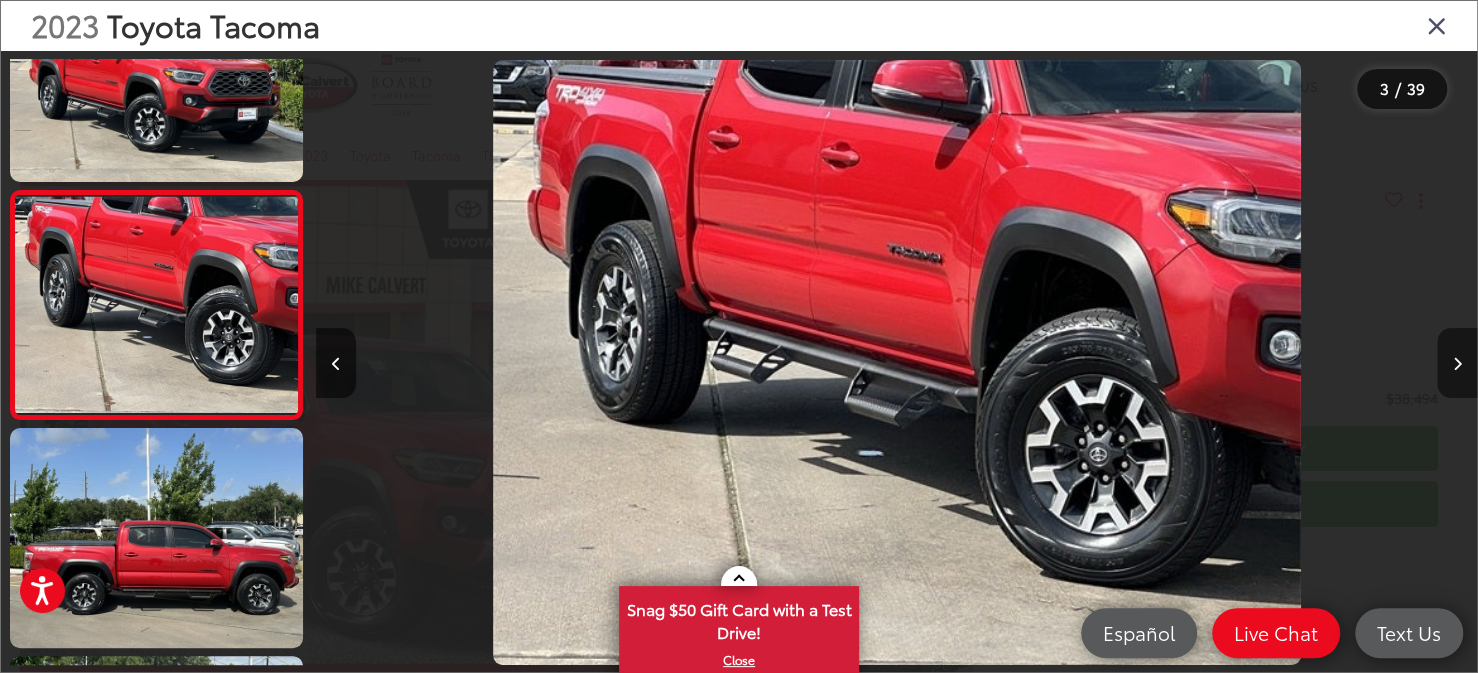 click at bounding box center [1457, 364] 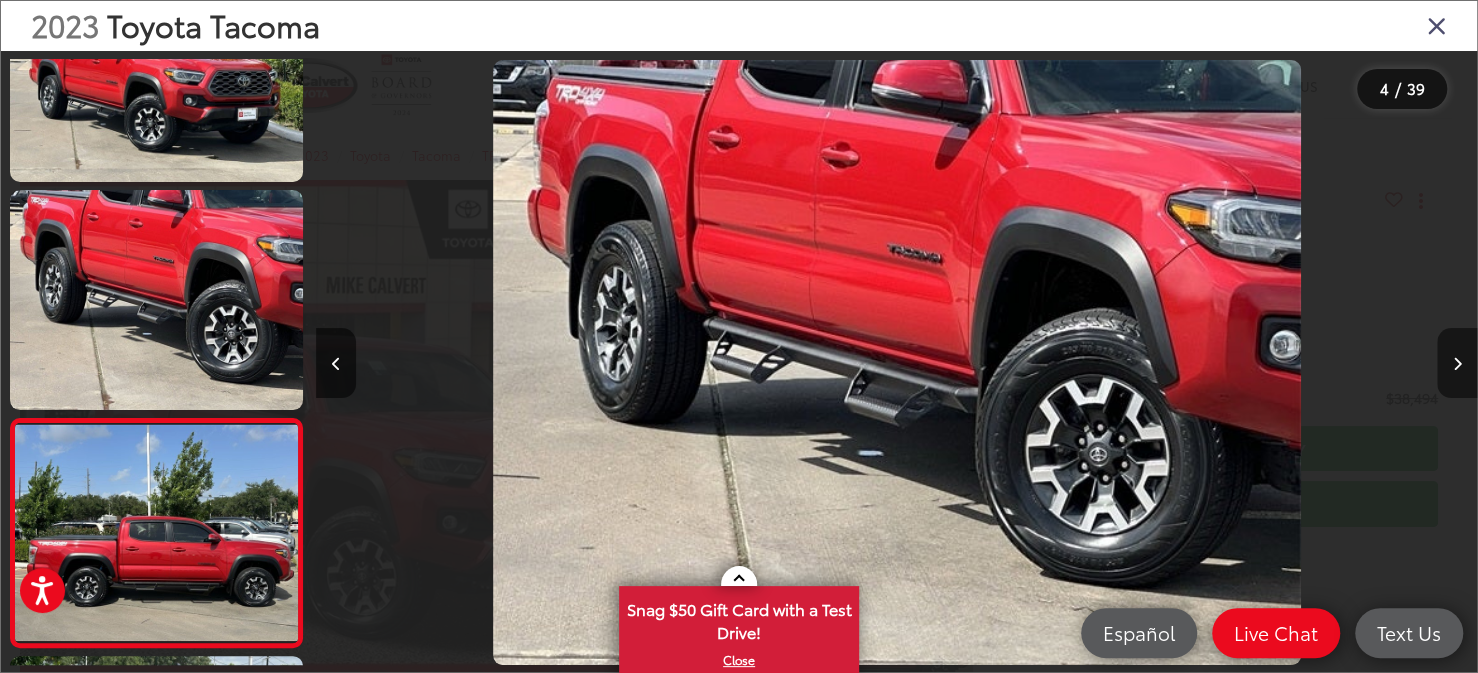 scroll, scrollTop: 0, scrollLeft: 2397, axis: horizontal 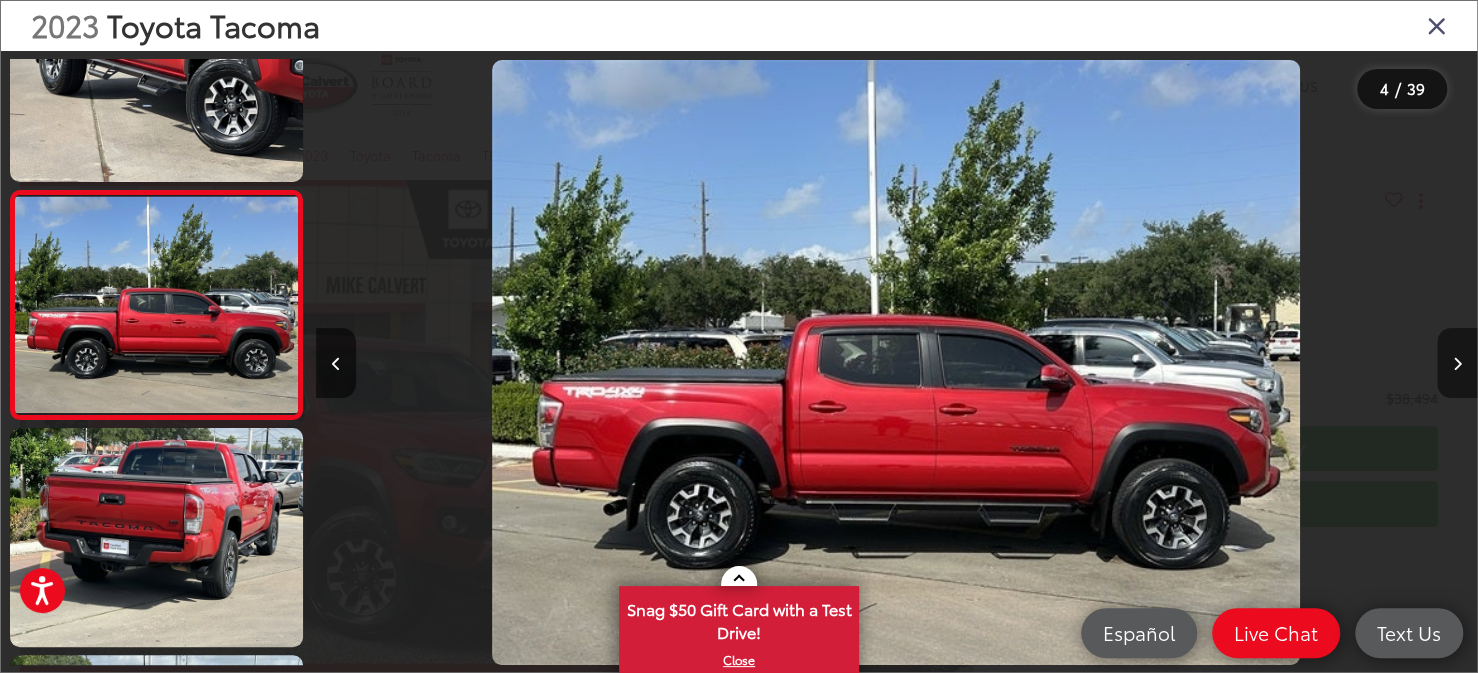 click at bounding box center [1457, 364] 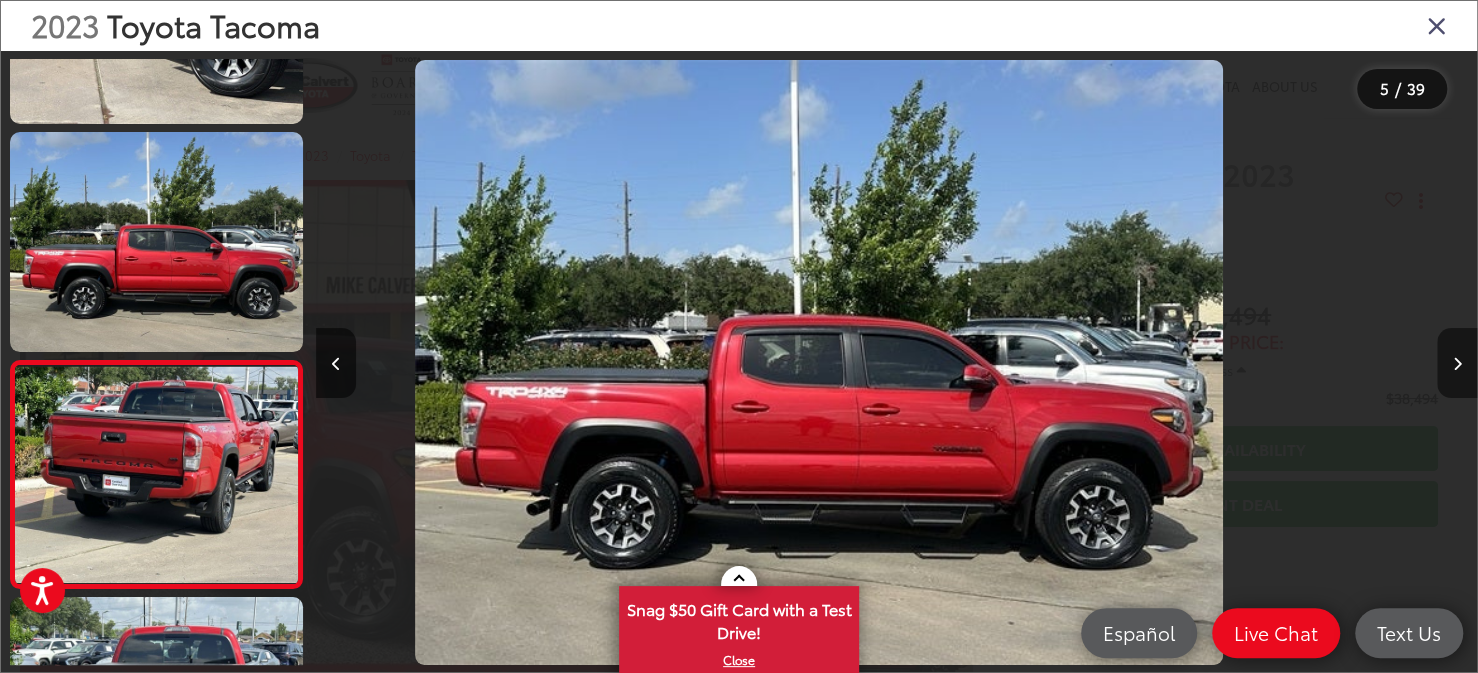 scroll, scrollTop: 754, scrollLeft: 0, axis: vertical 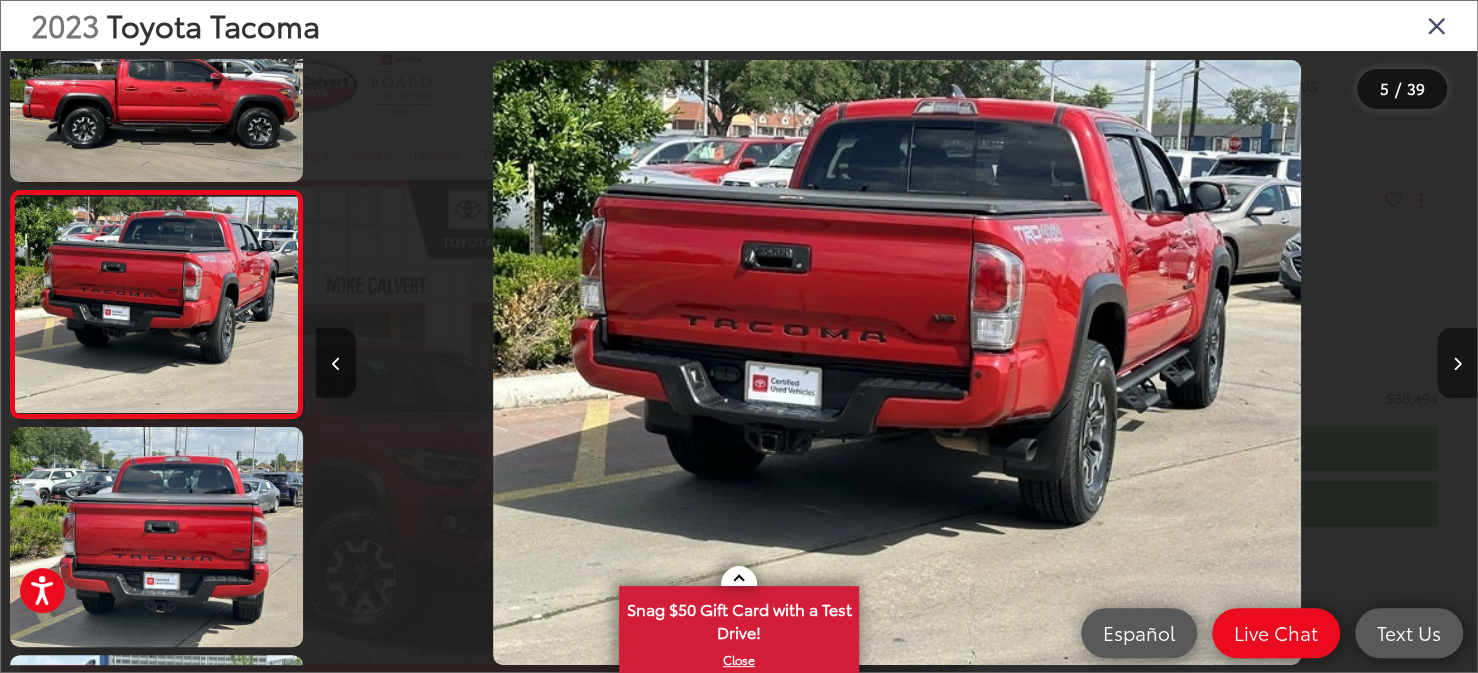 click at bounding box center [1457, 364] 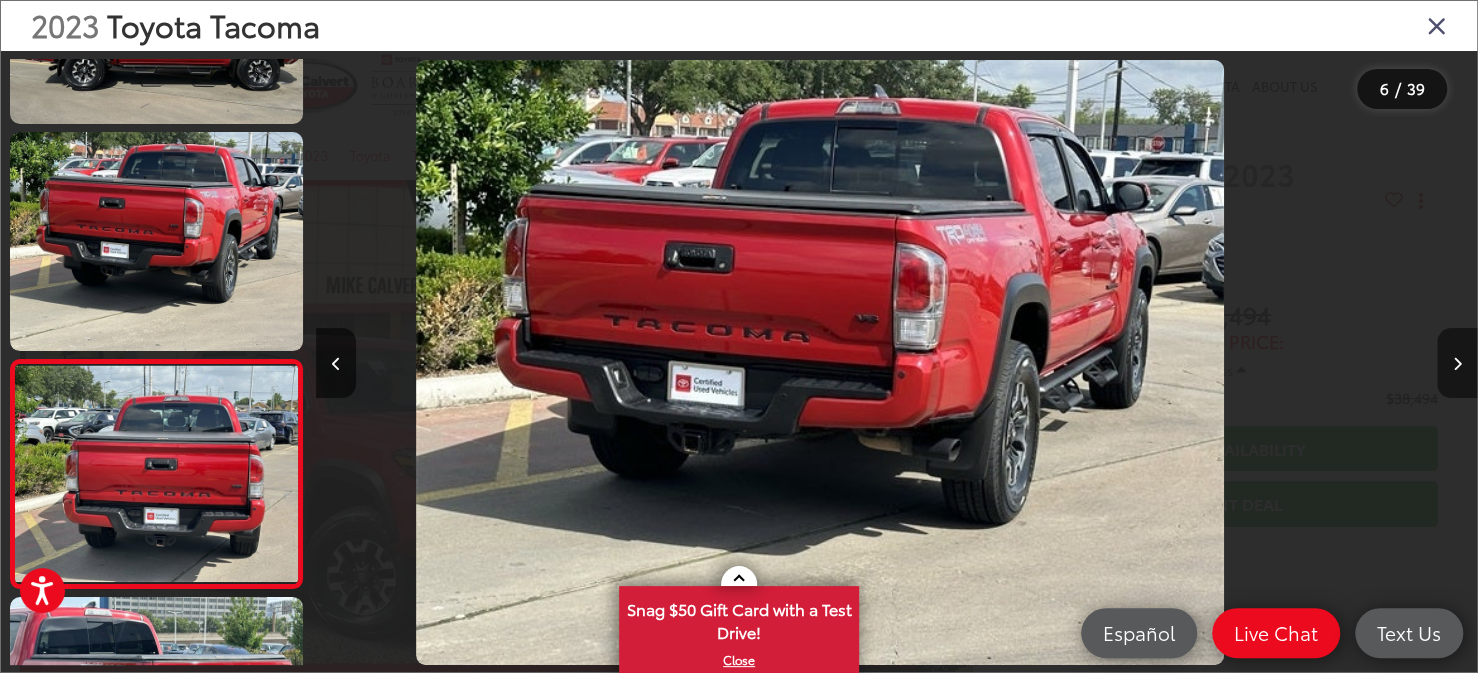 scroll, scrollTop: 982, scrollLeft: 0, axis: vertical 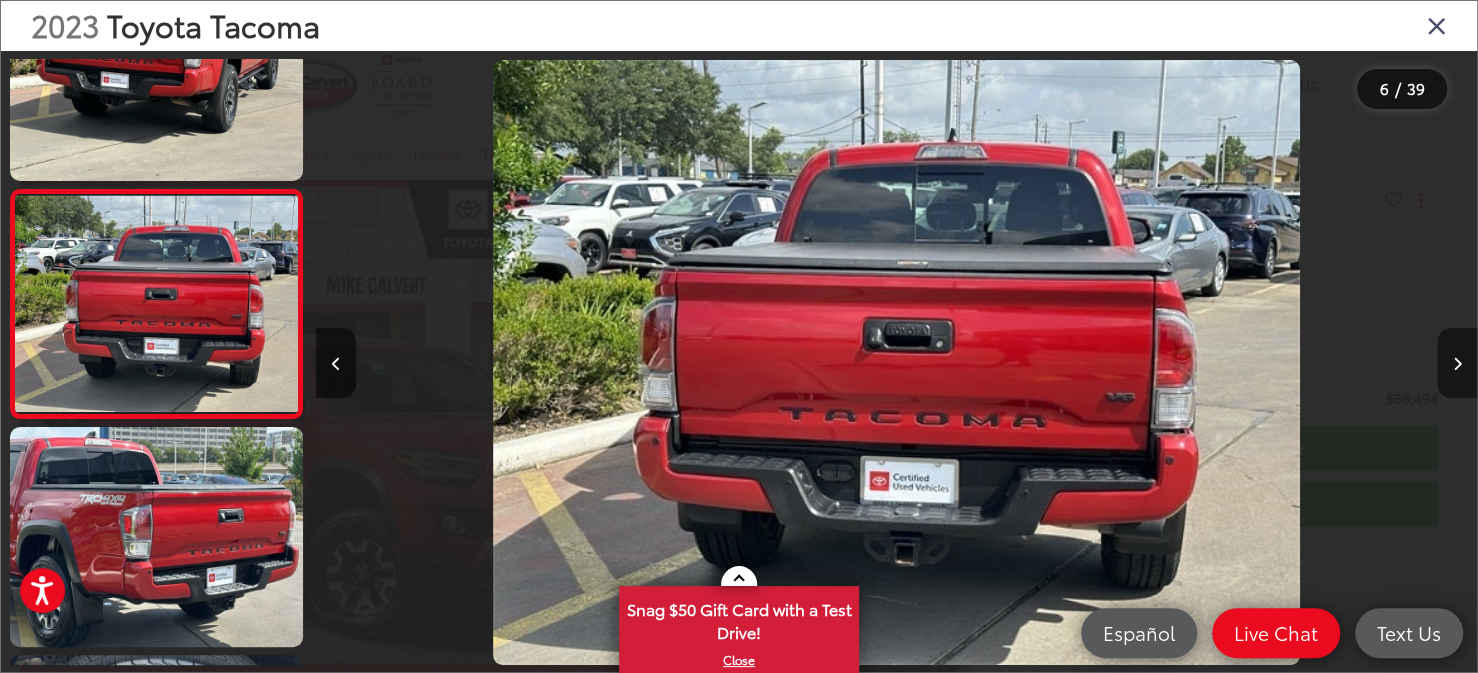 click at bounding box center [1457, 364] 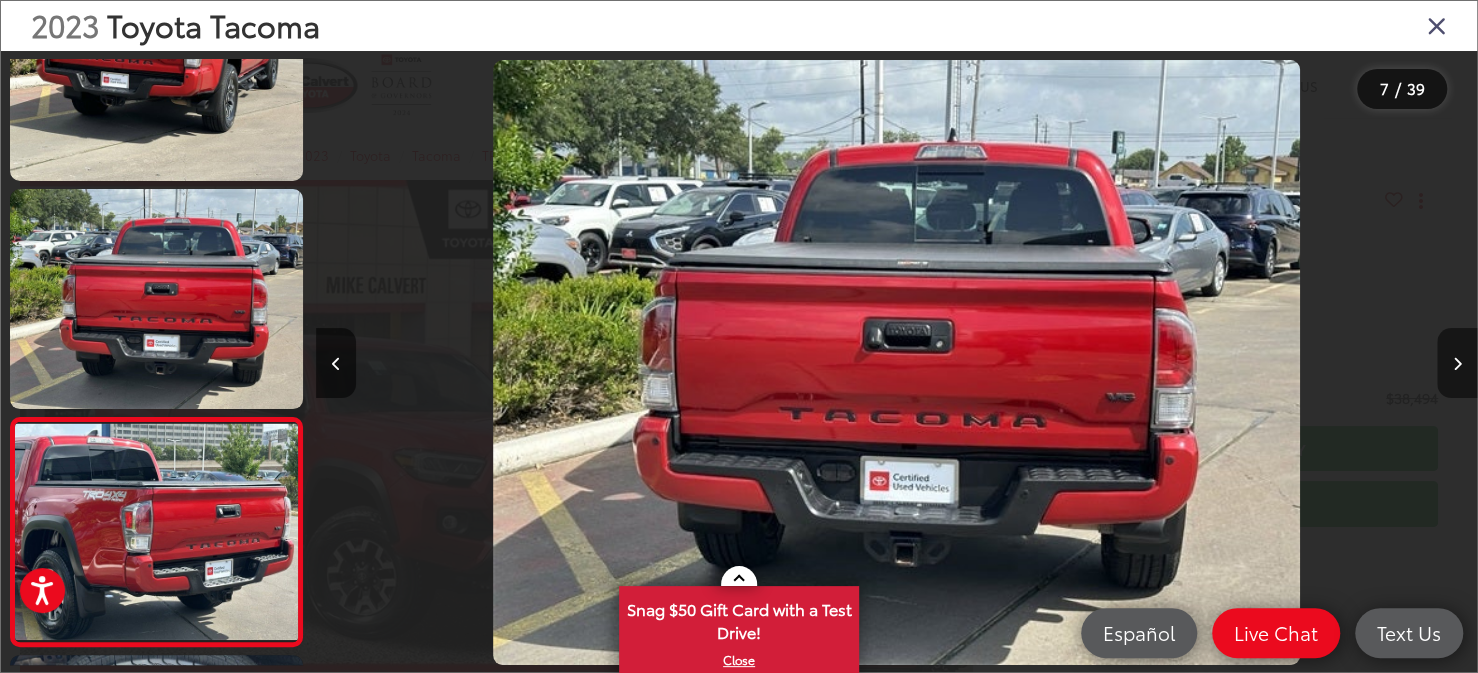 scroll, scrollTop: 0, scrollLeft: 6035, axis: horizontal 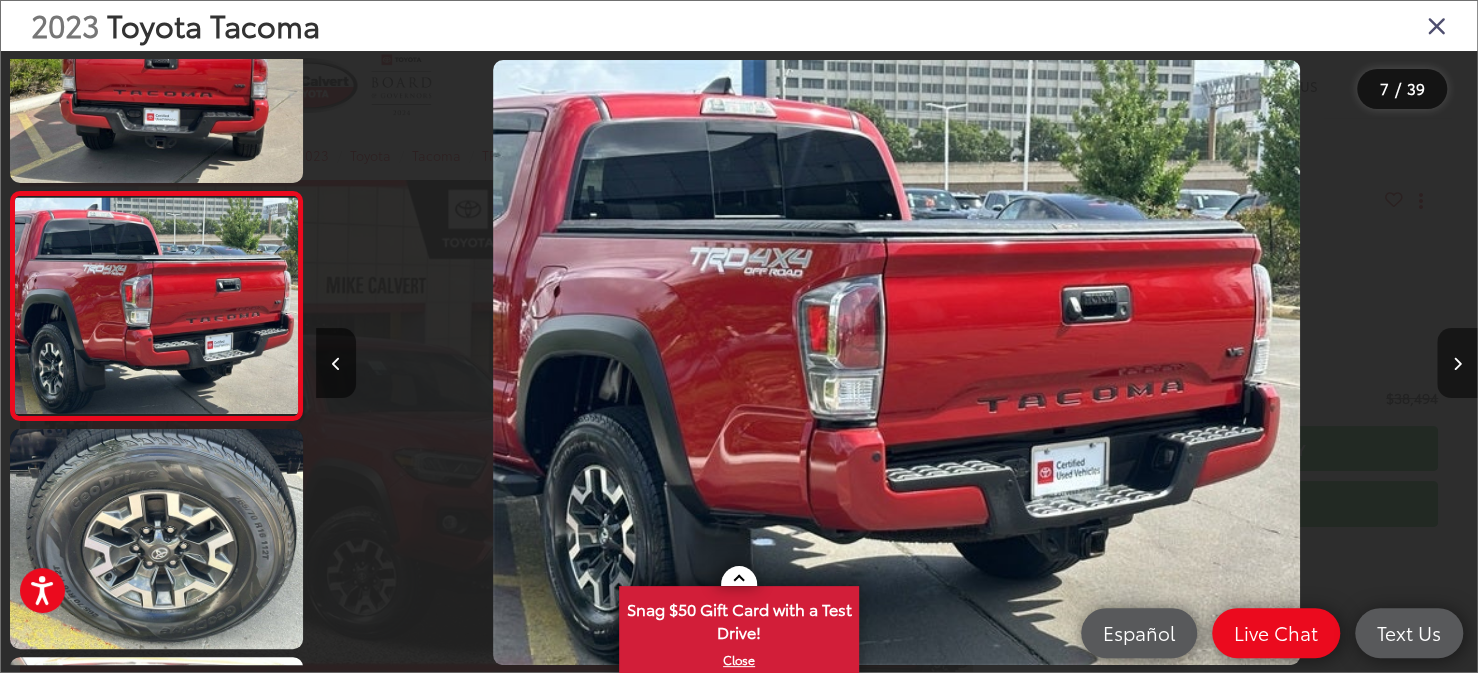 click at bounding box center (1457, 364) 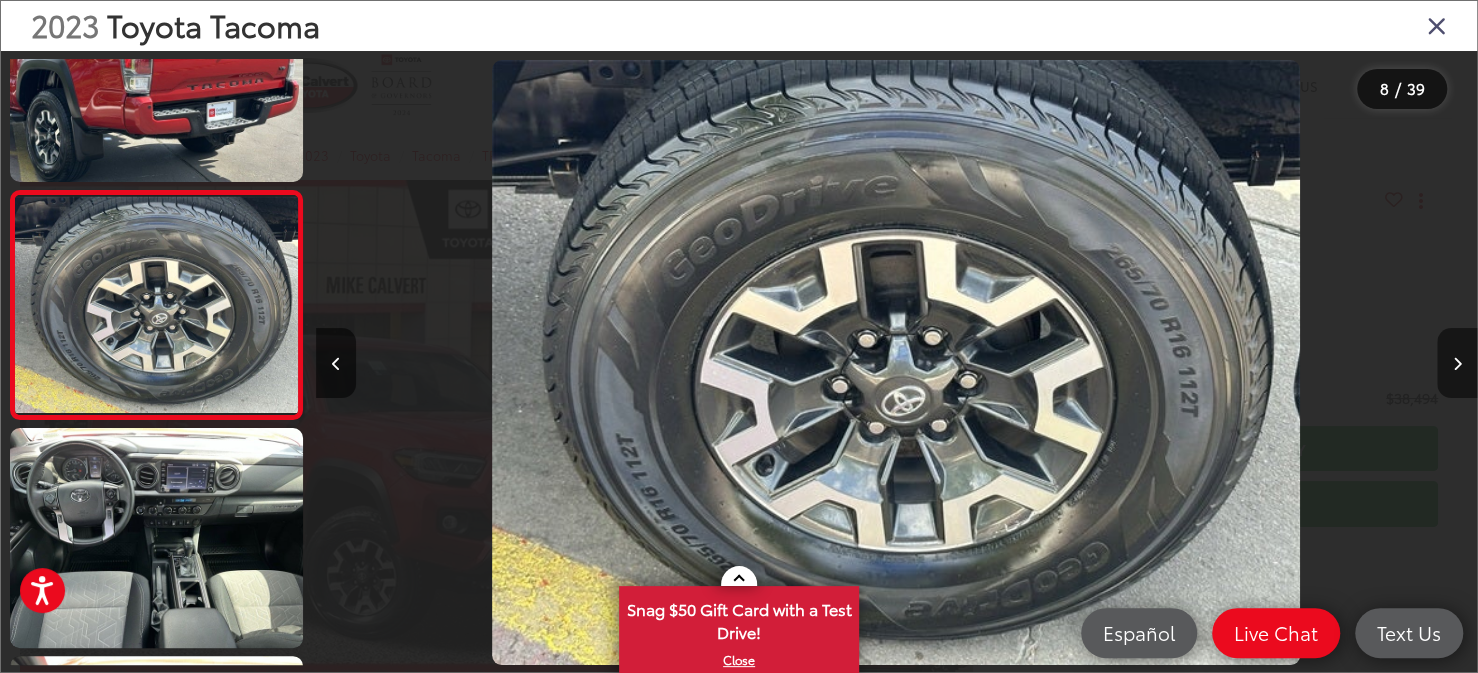click at bounding box center [1457, 364] 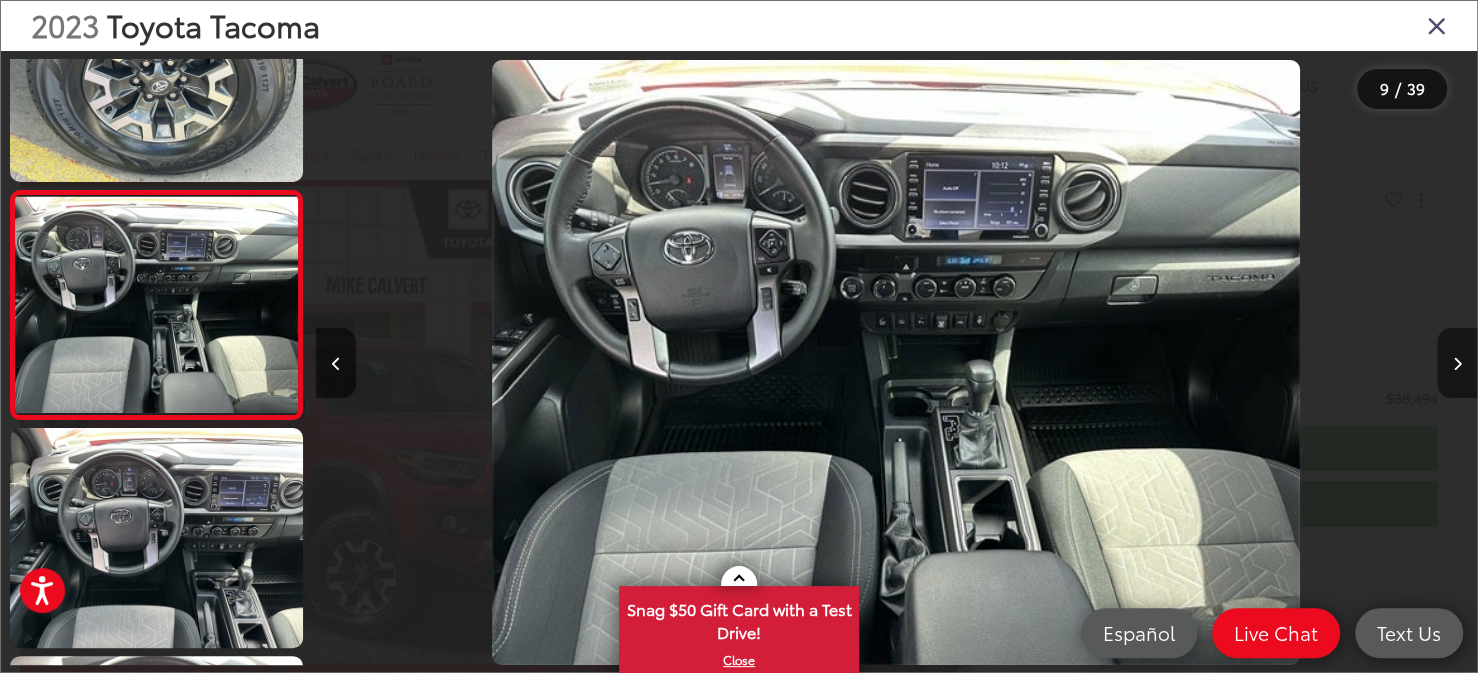click at bounding box center (1457, 364) 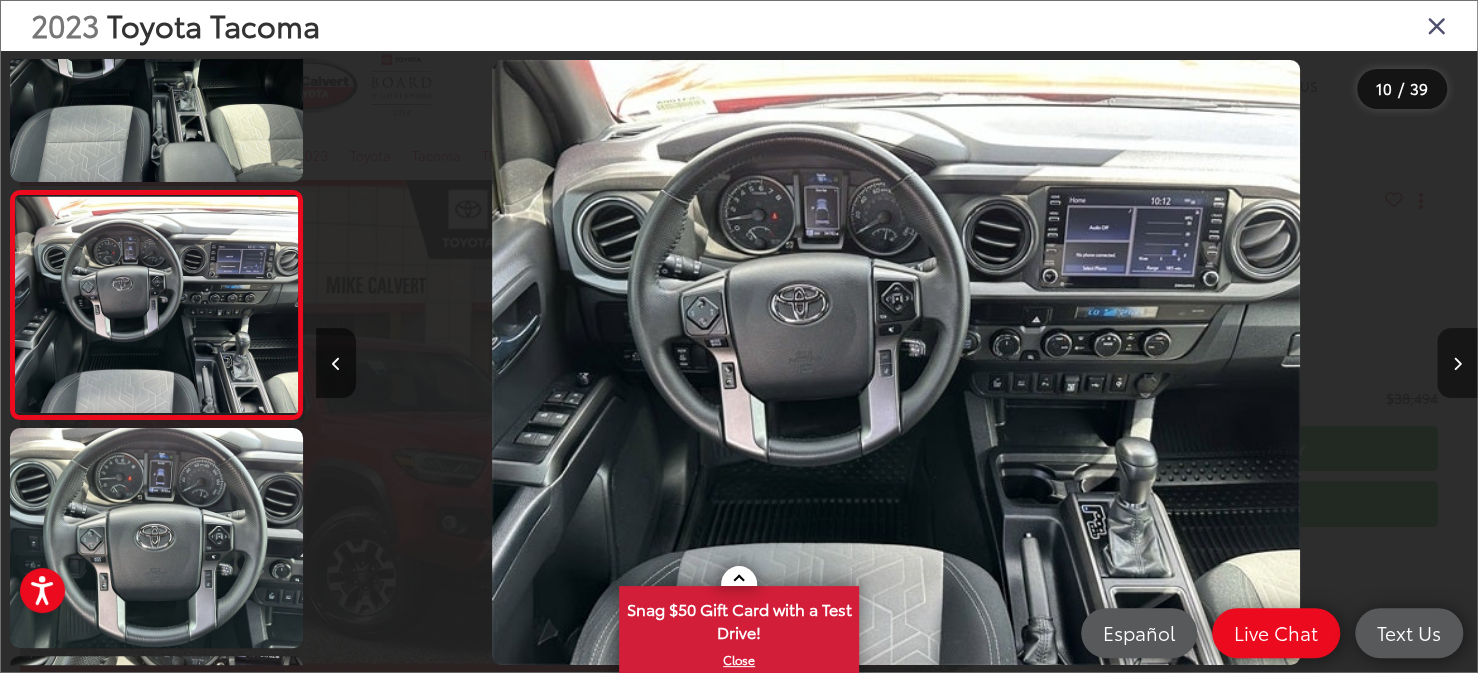 click at bounding box center [1457, 364] 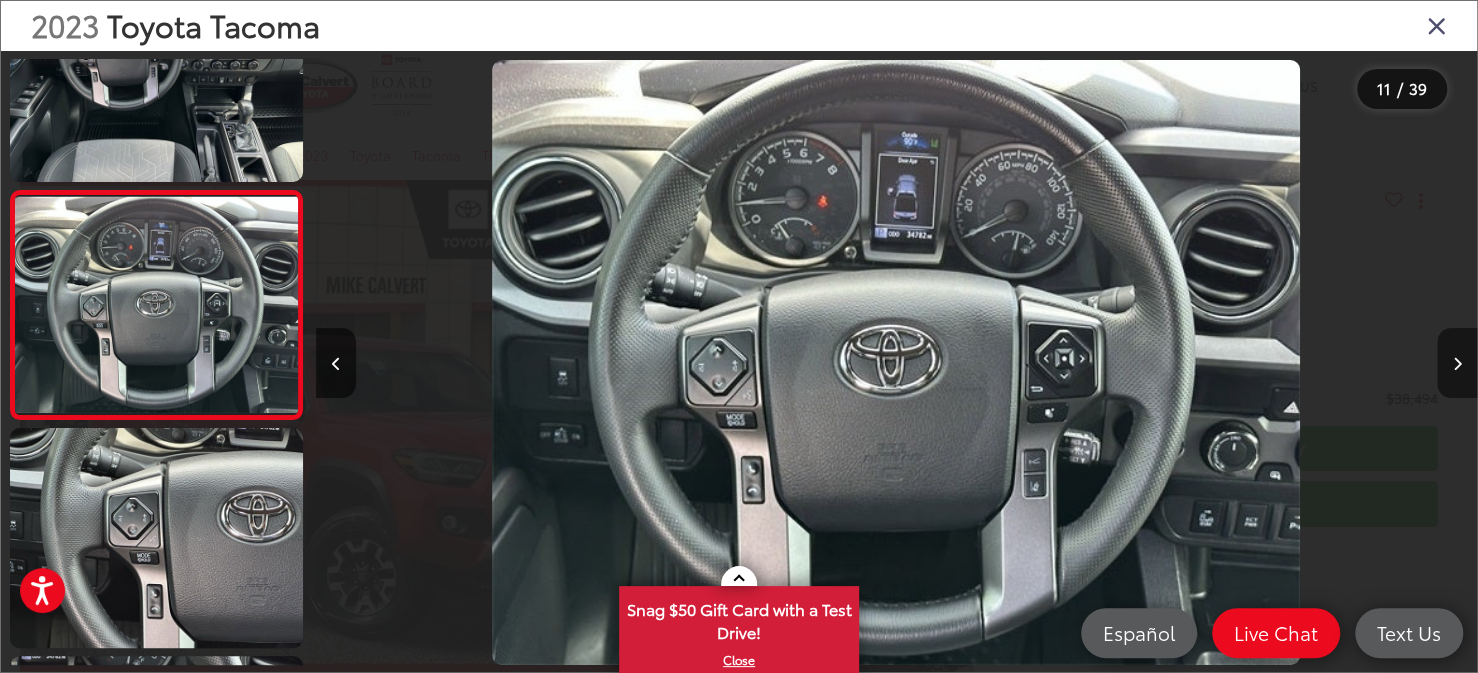 click at bounding box center (1457, 364) 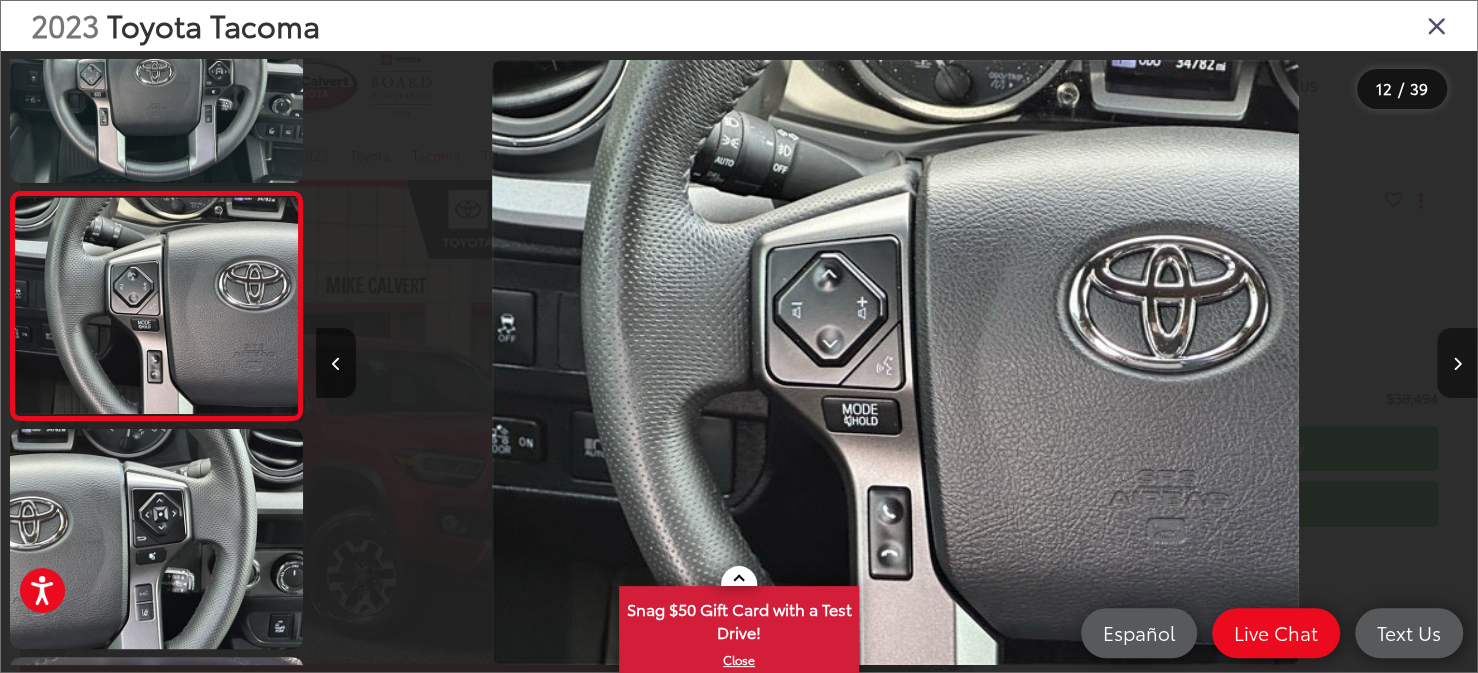 click at bounding box center [1457, 364] 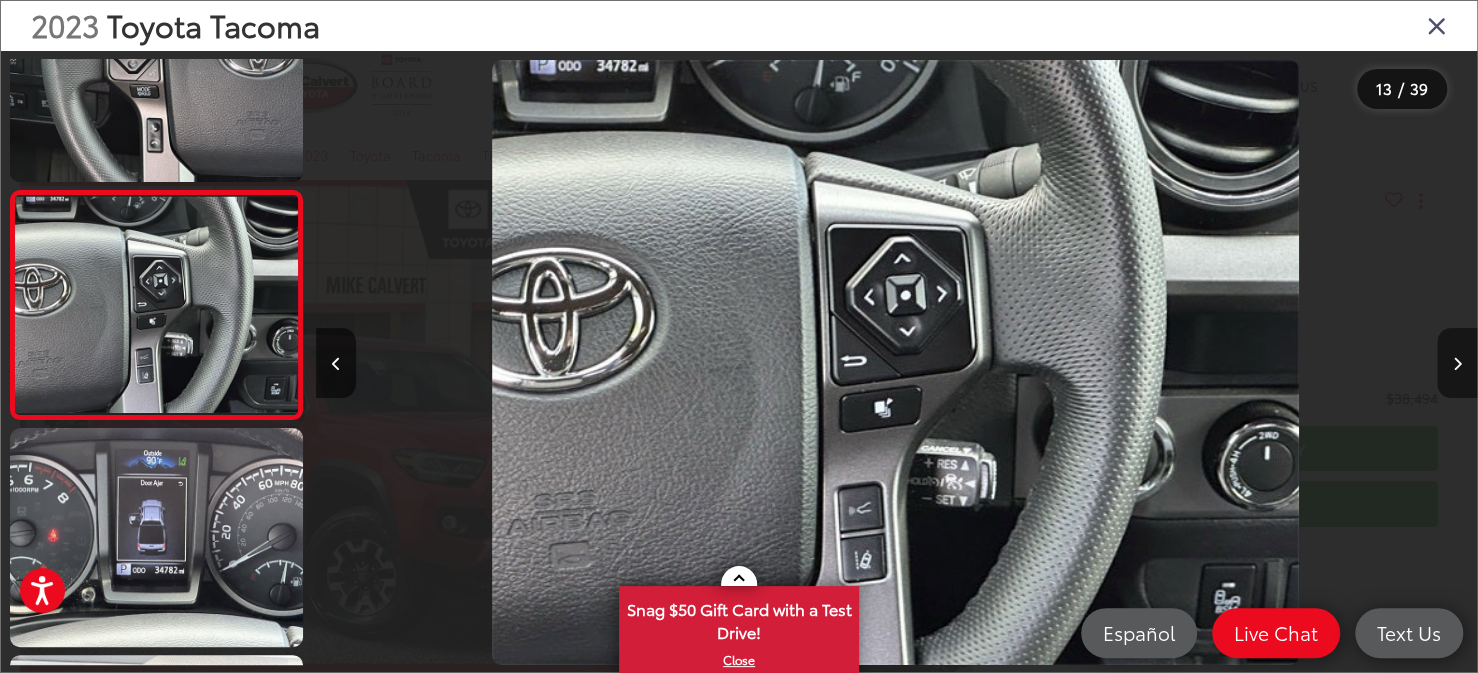 click at bounding box center (1457, 364) 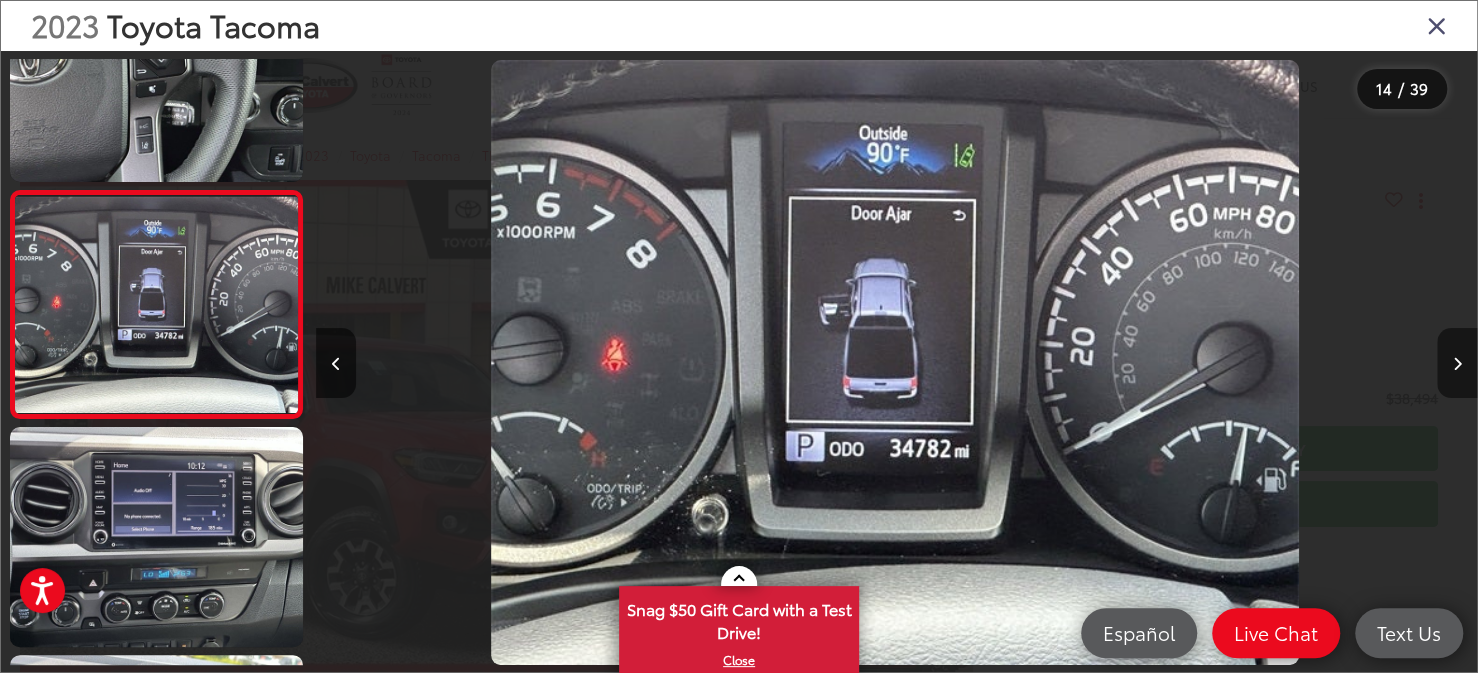 click at bounding box center [1457, 364] 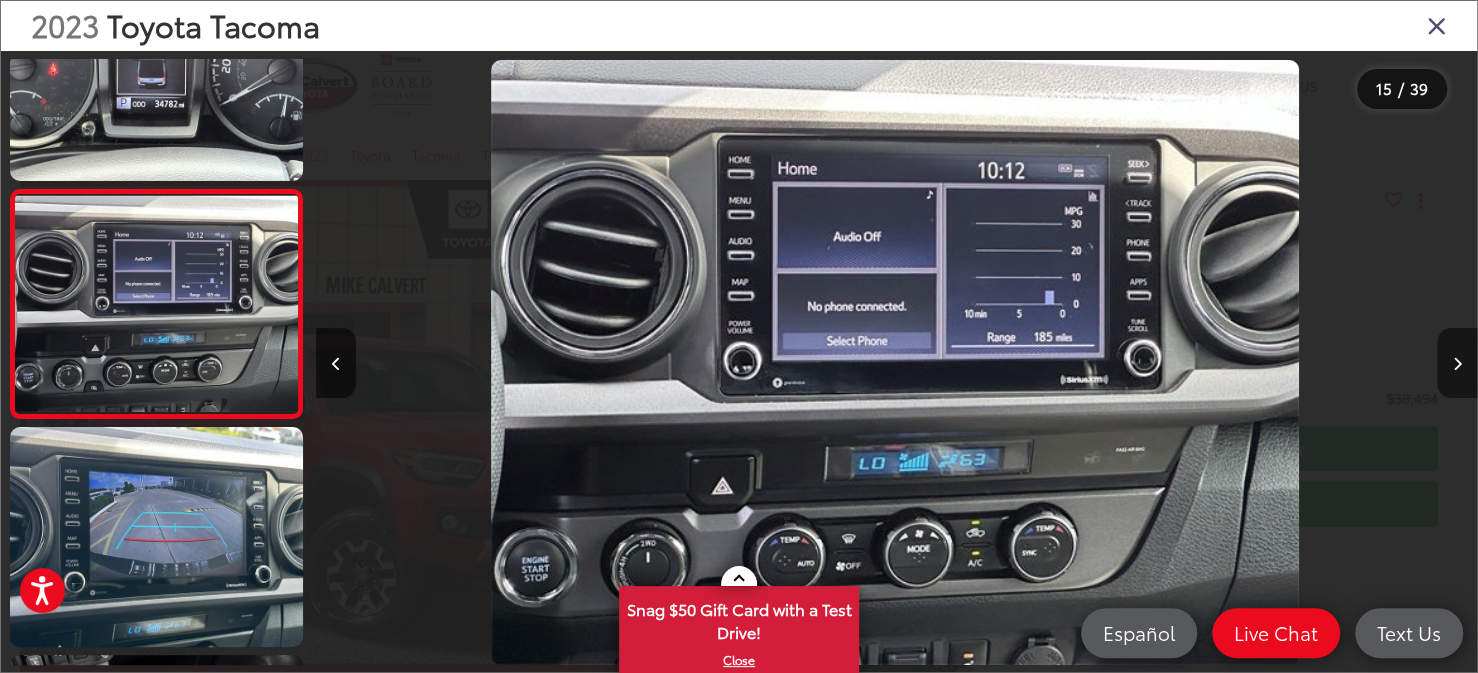 click at bounding box center [1457, 364] 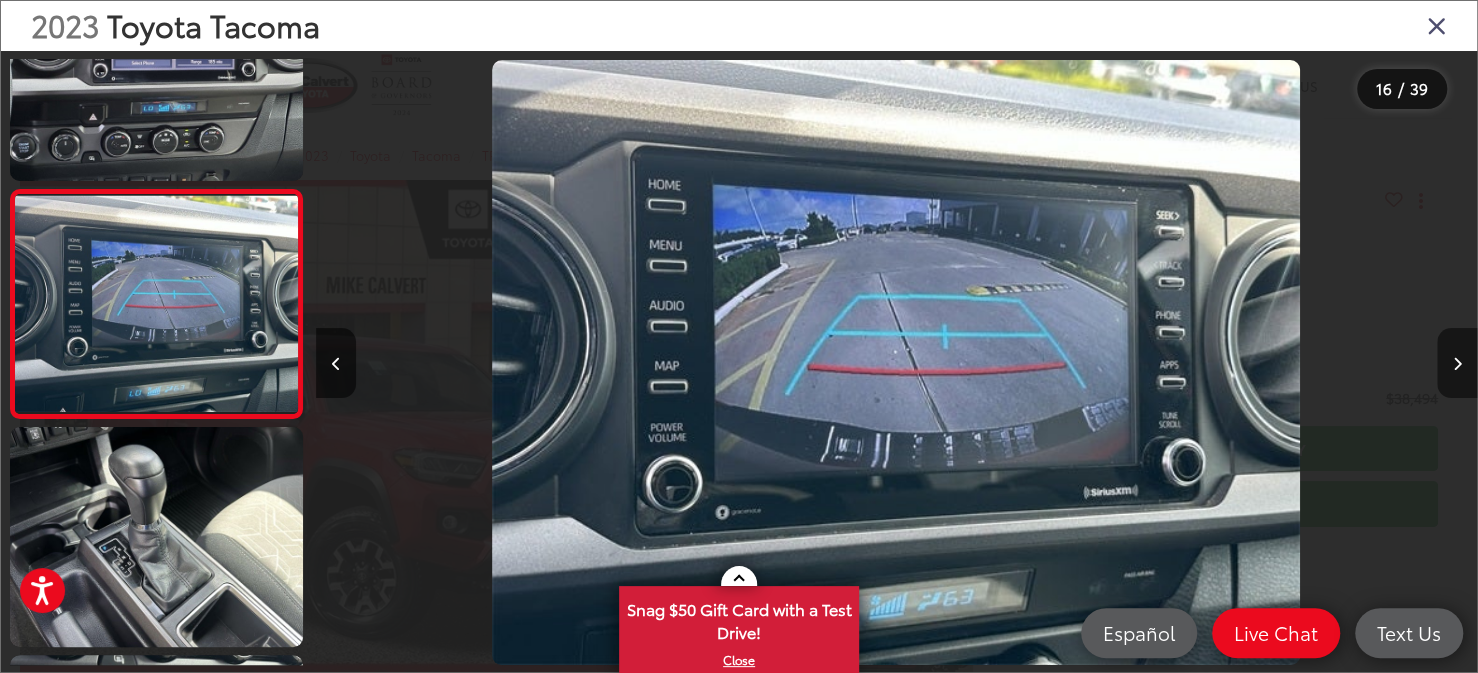 click at bounding box center (1457, 364) 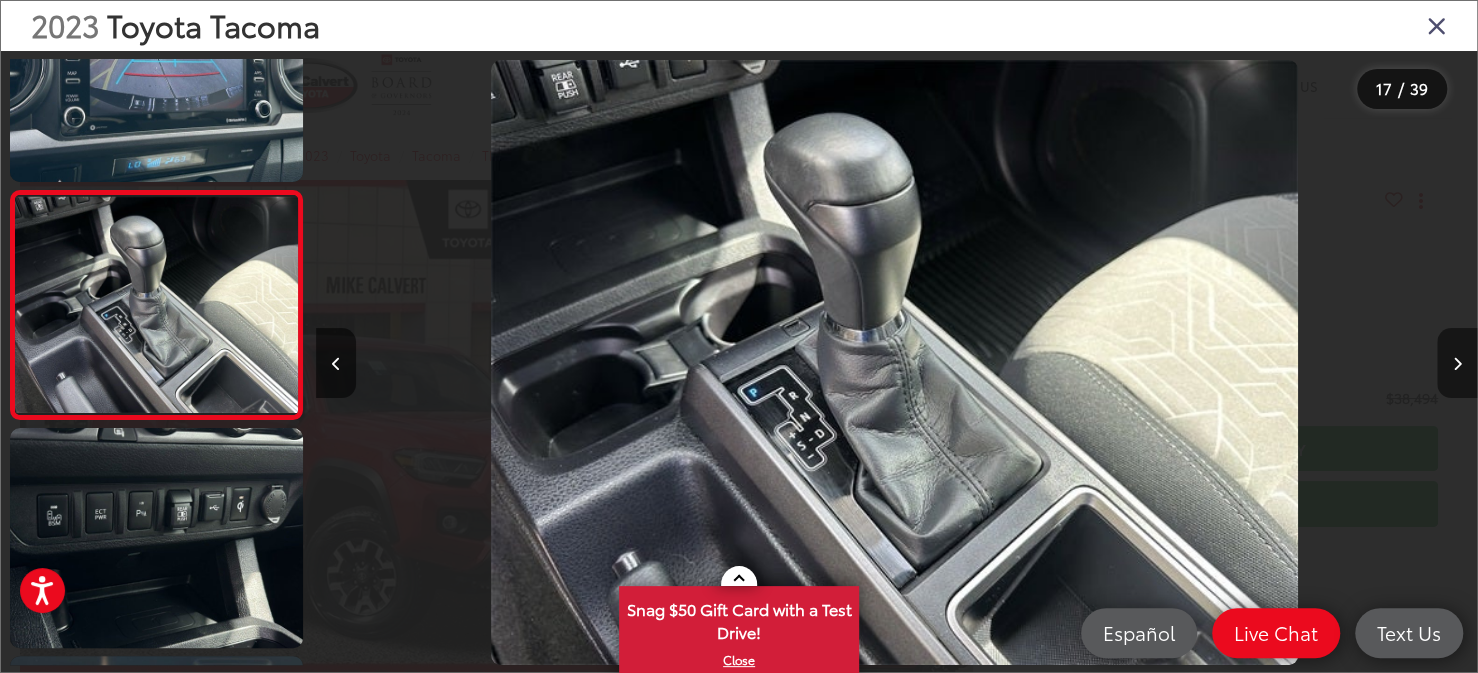 click at bounding box center [1457, 364] 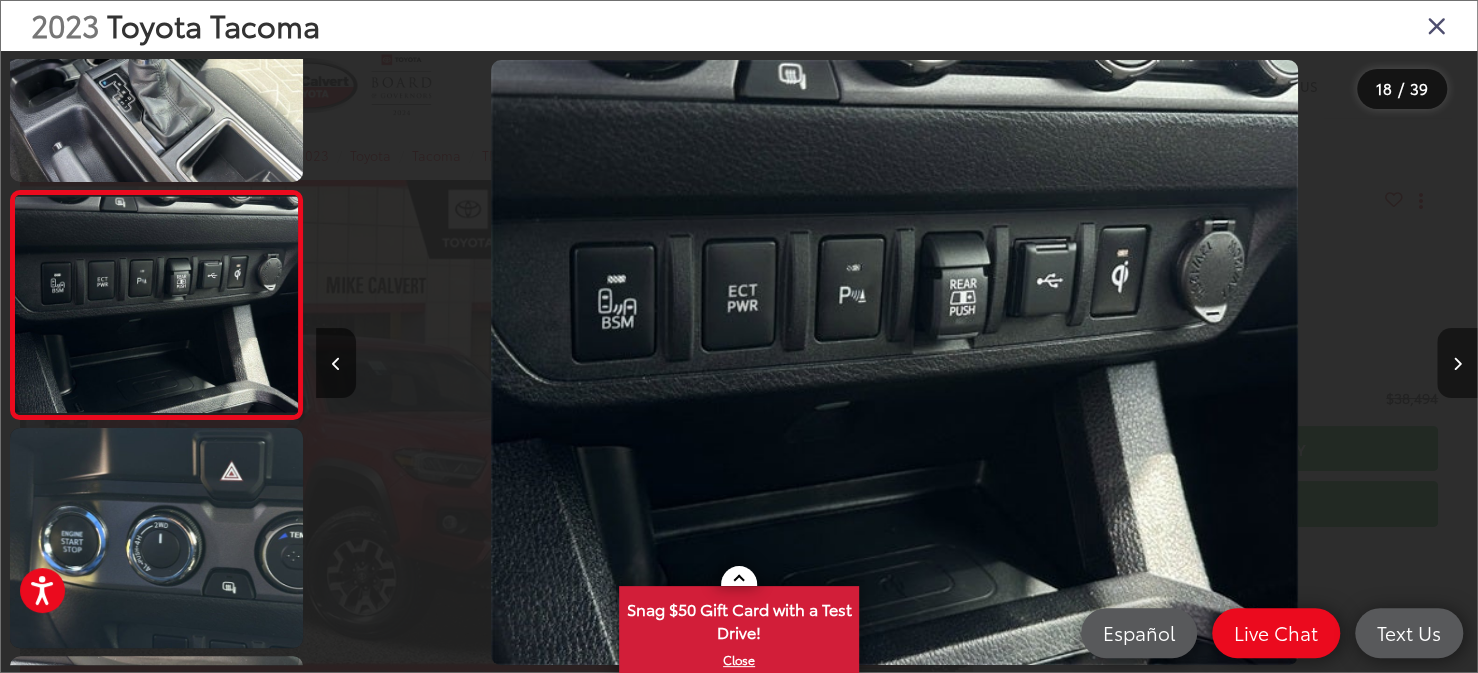 click at bounding box center (1457, 364) 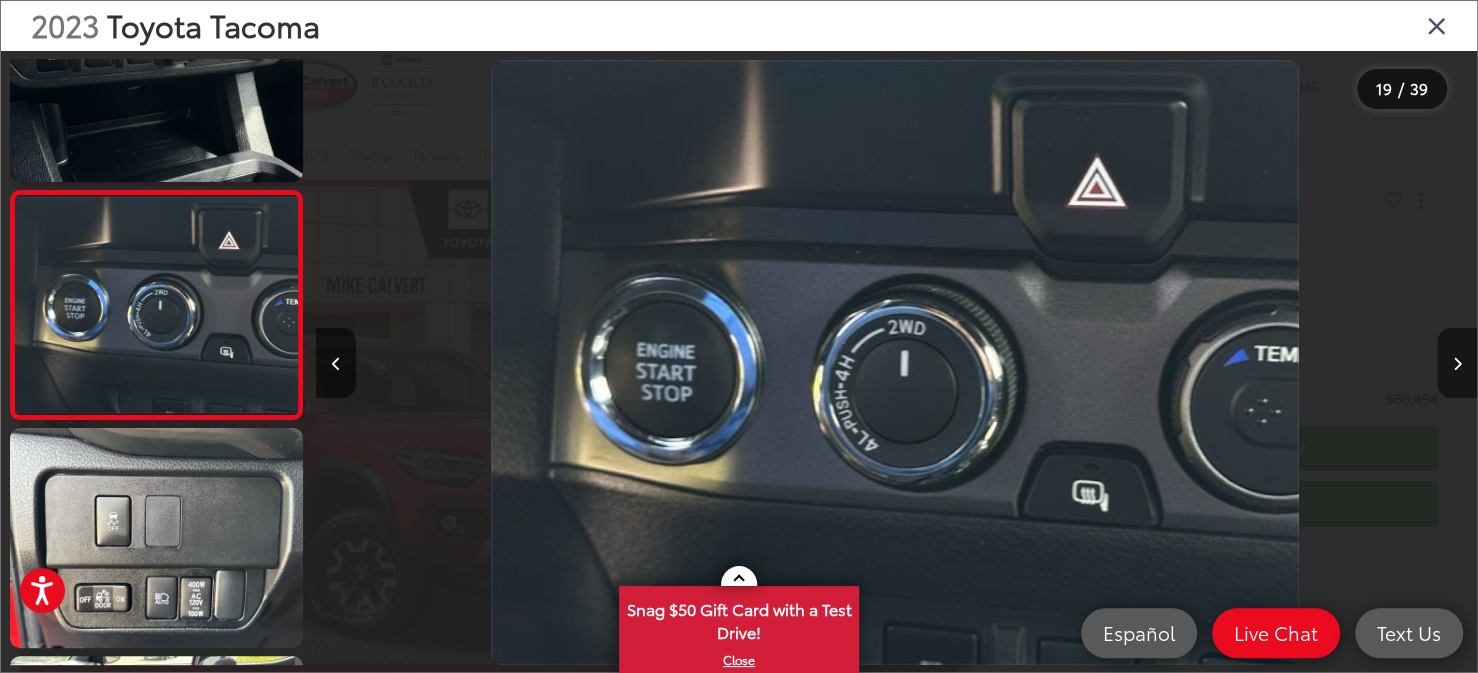 click at bounding box center [1457, 364] 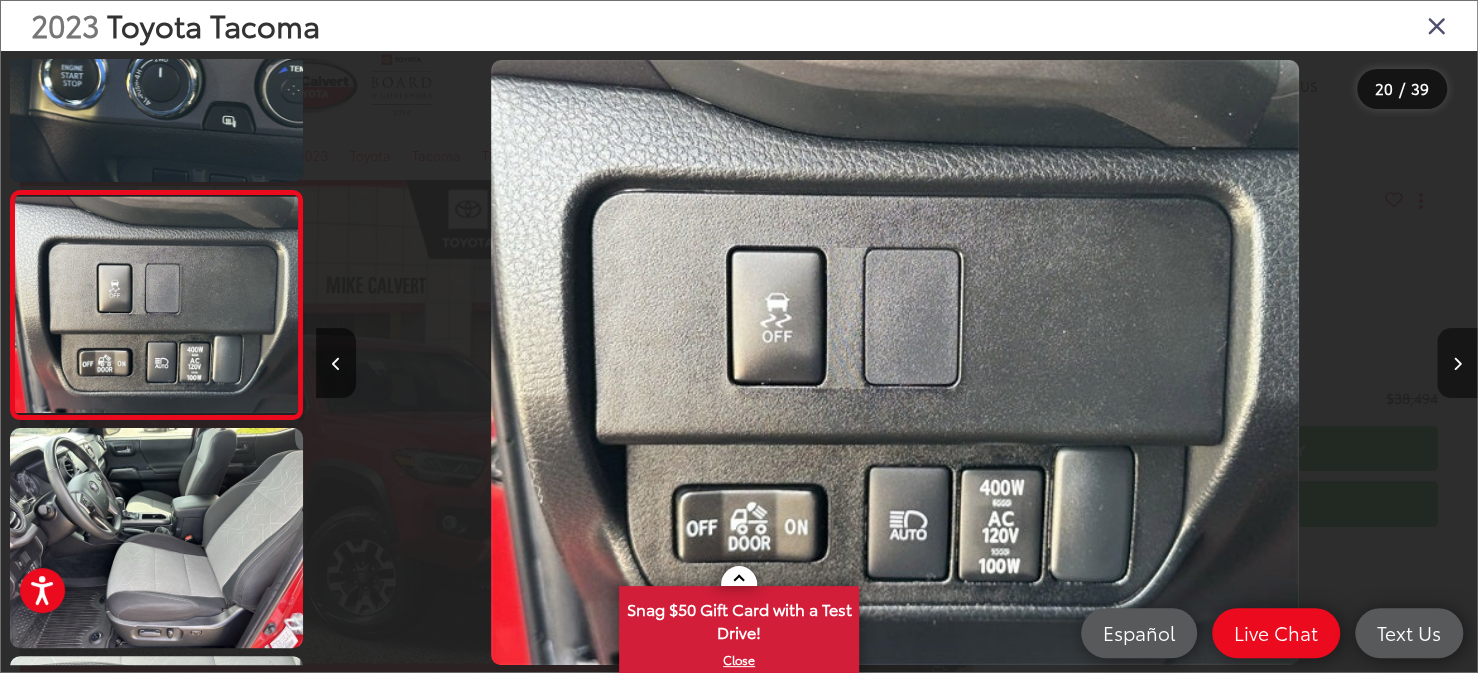 click at bounding box center [1457, 364] 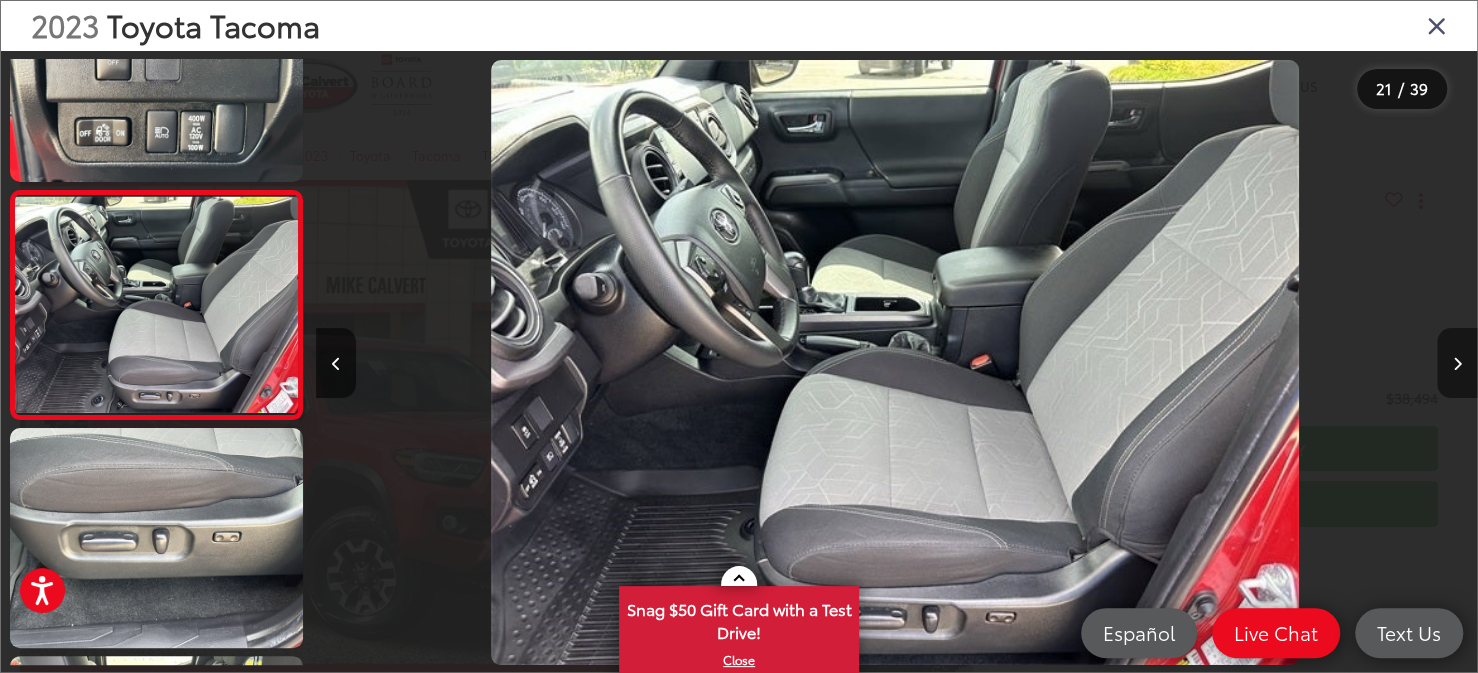 click at bounding box center [1457, 364] 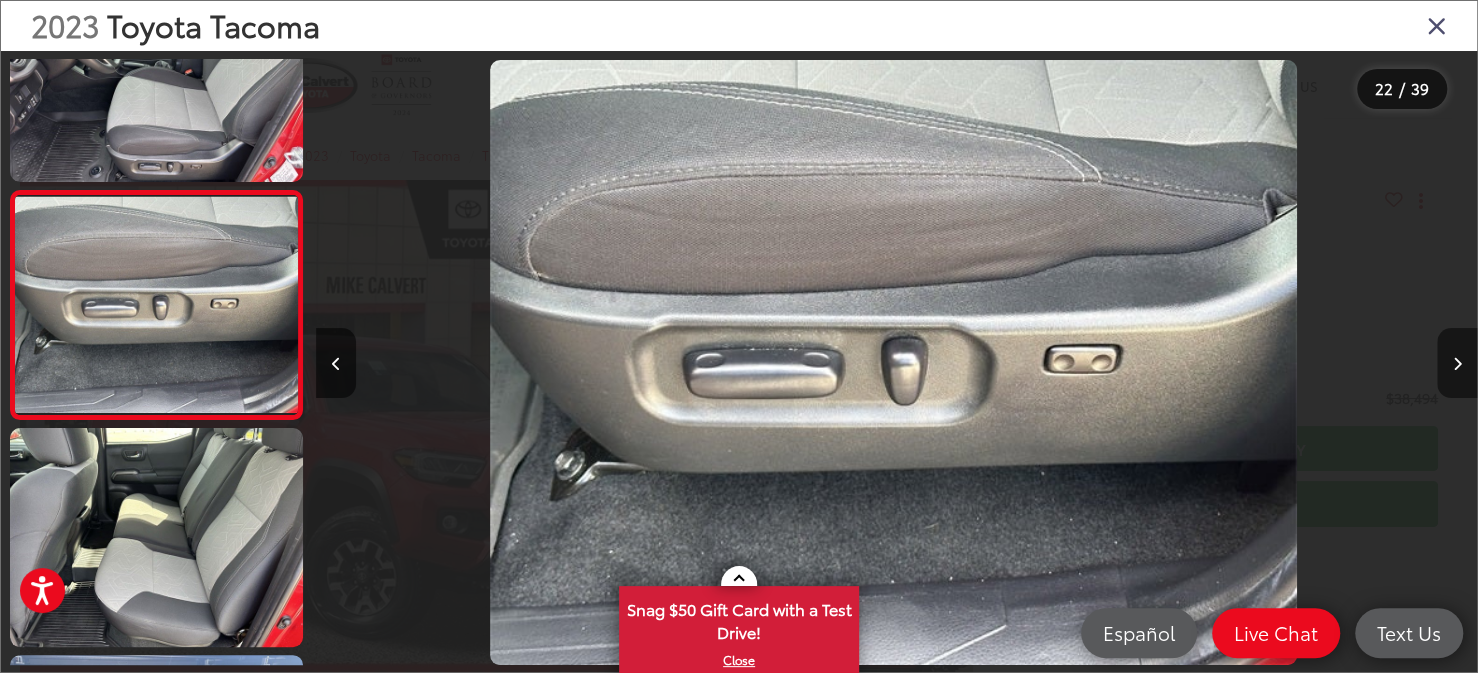 click at bounding box center (1457, 364) 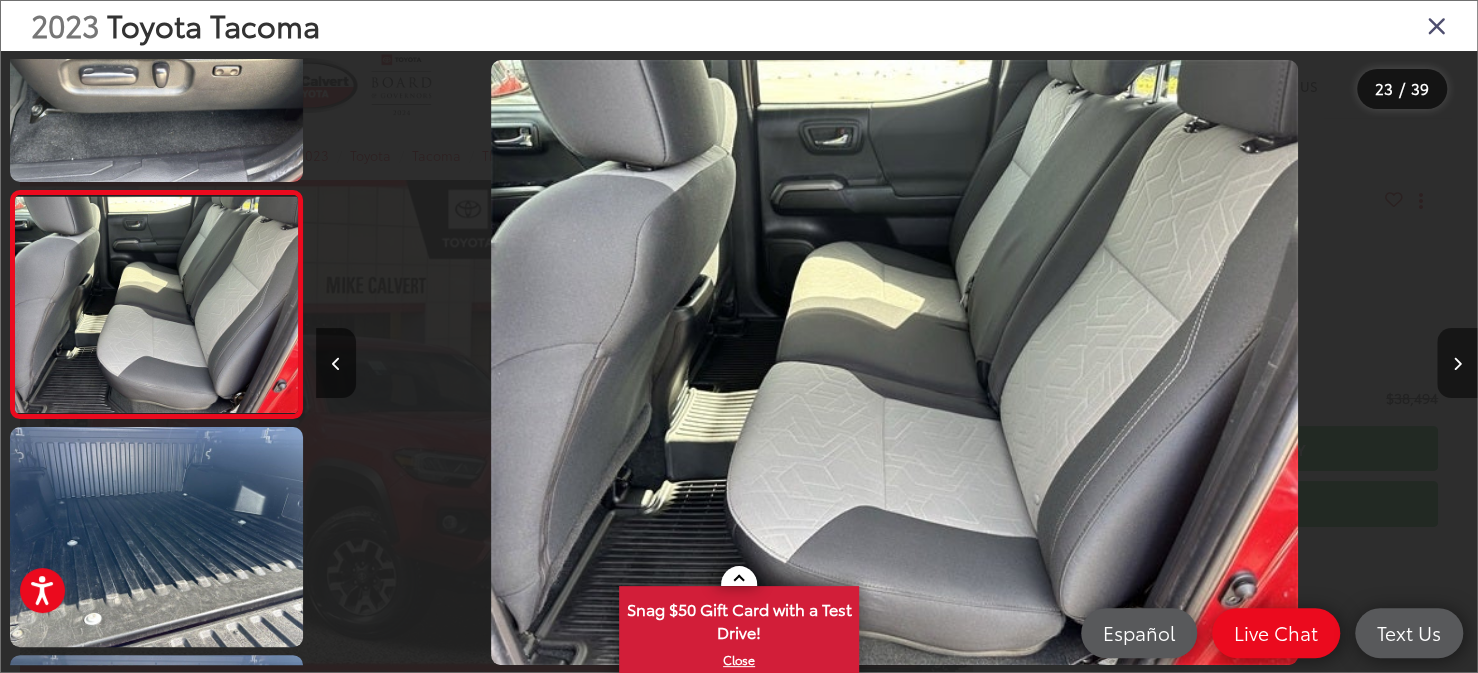 click at bounding box center (1457, 364) 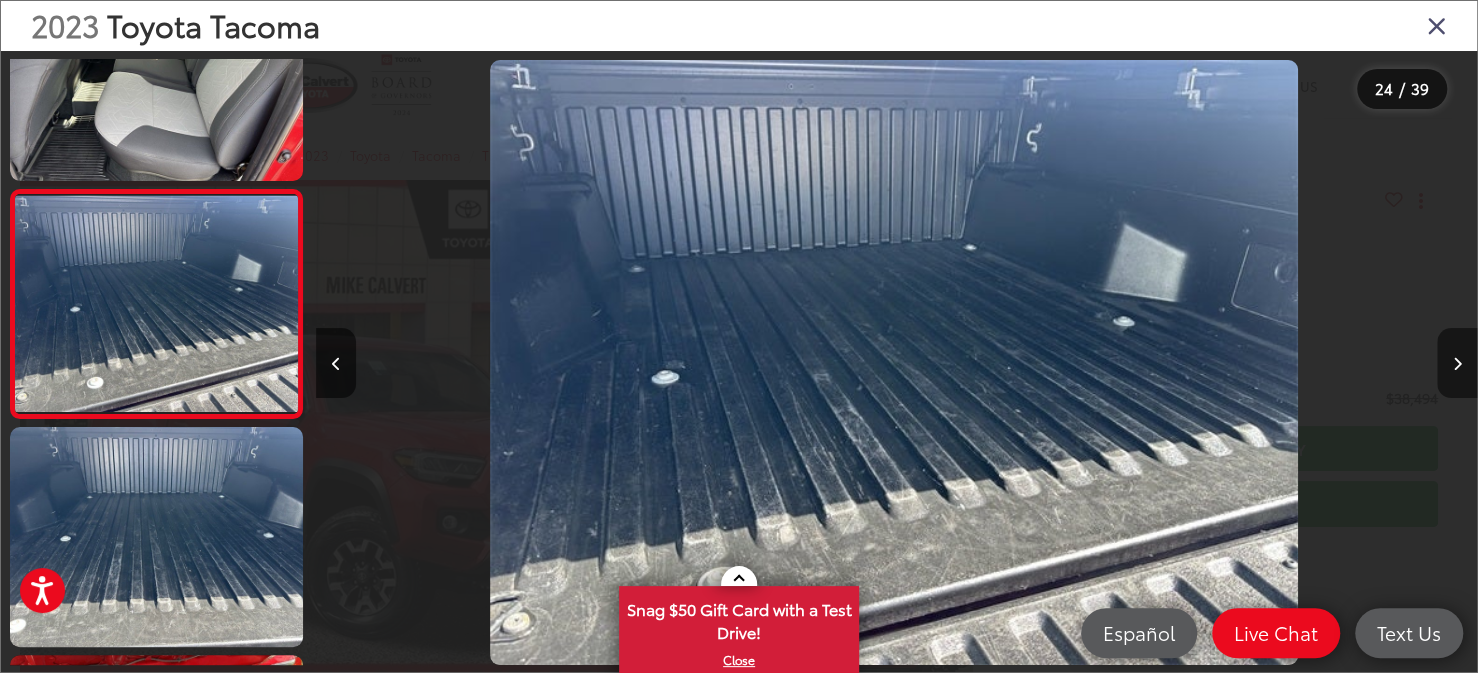 click at bounding box center [1457, 364] 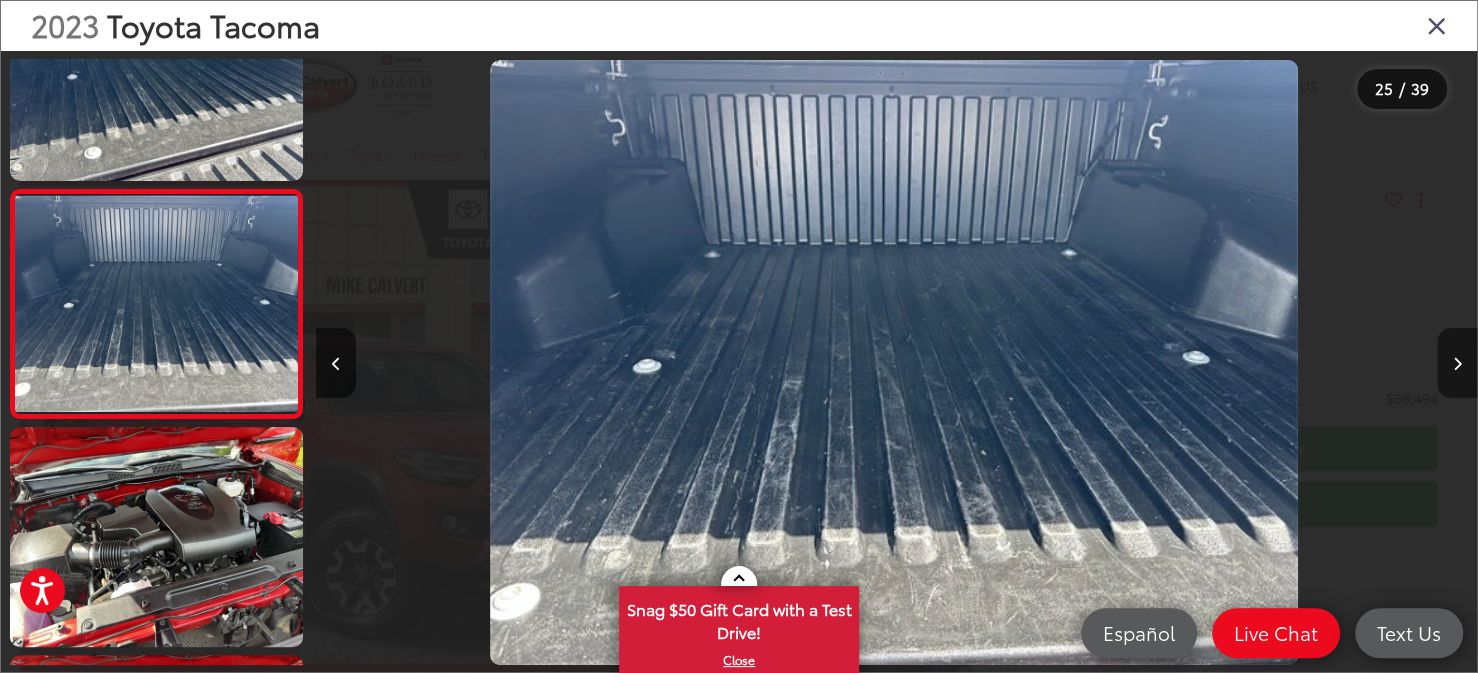 click at bounding box center [1457, 364] 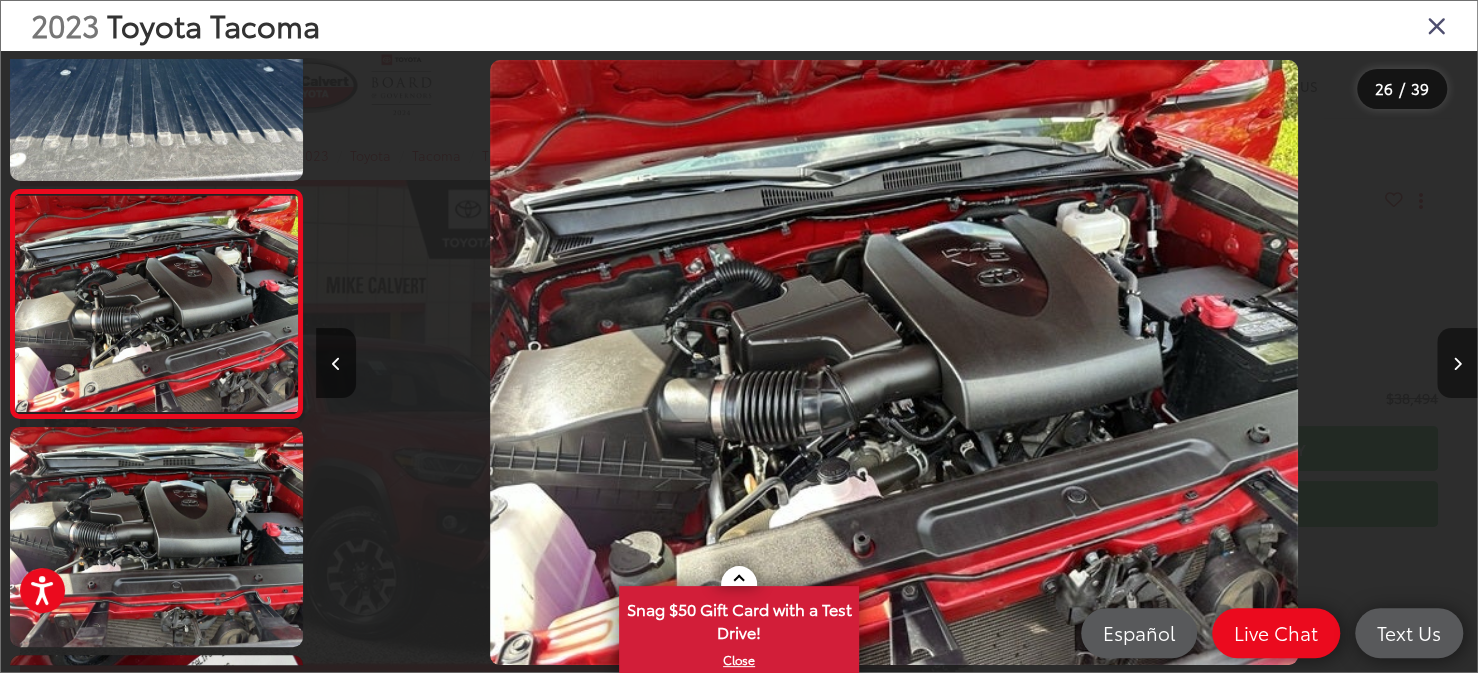 click at bounding box center (1457, 364) 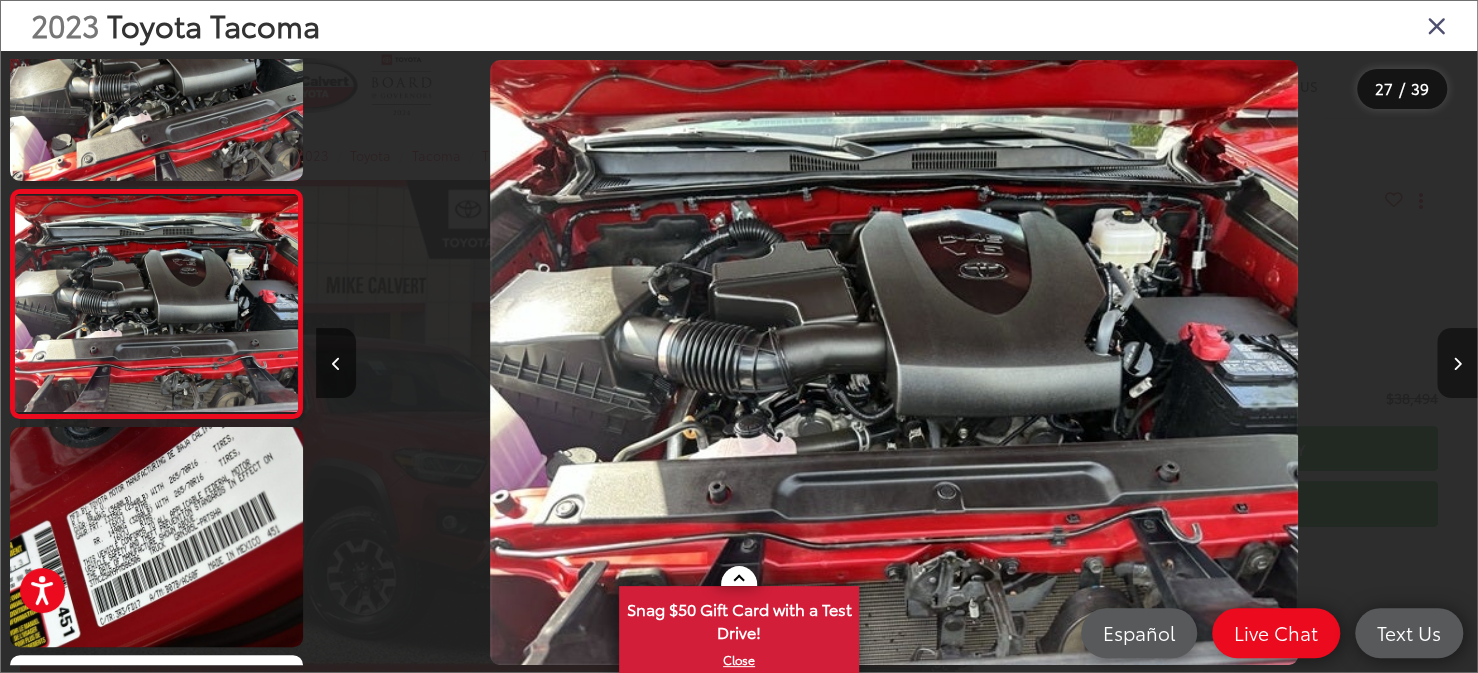 click at bounding box center [1457, 364] 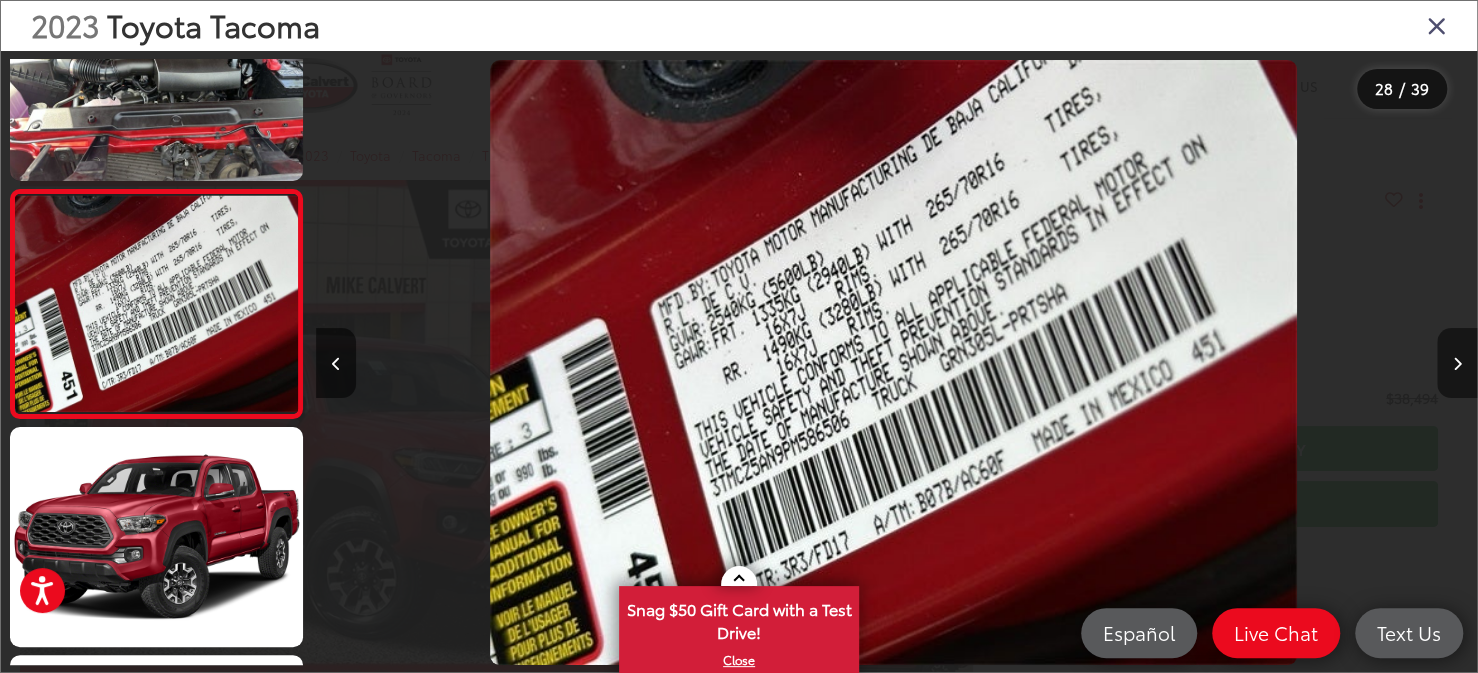 click at bounding box center [1457, 364] 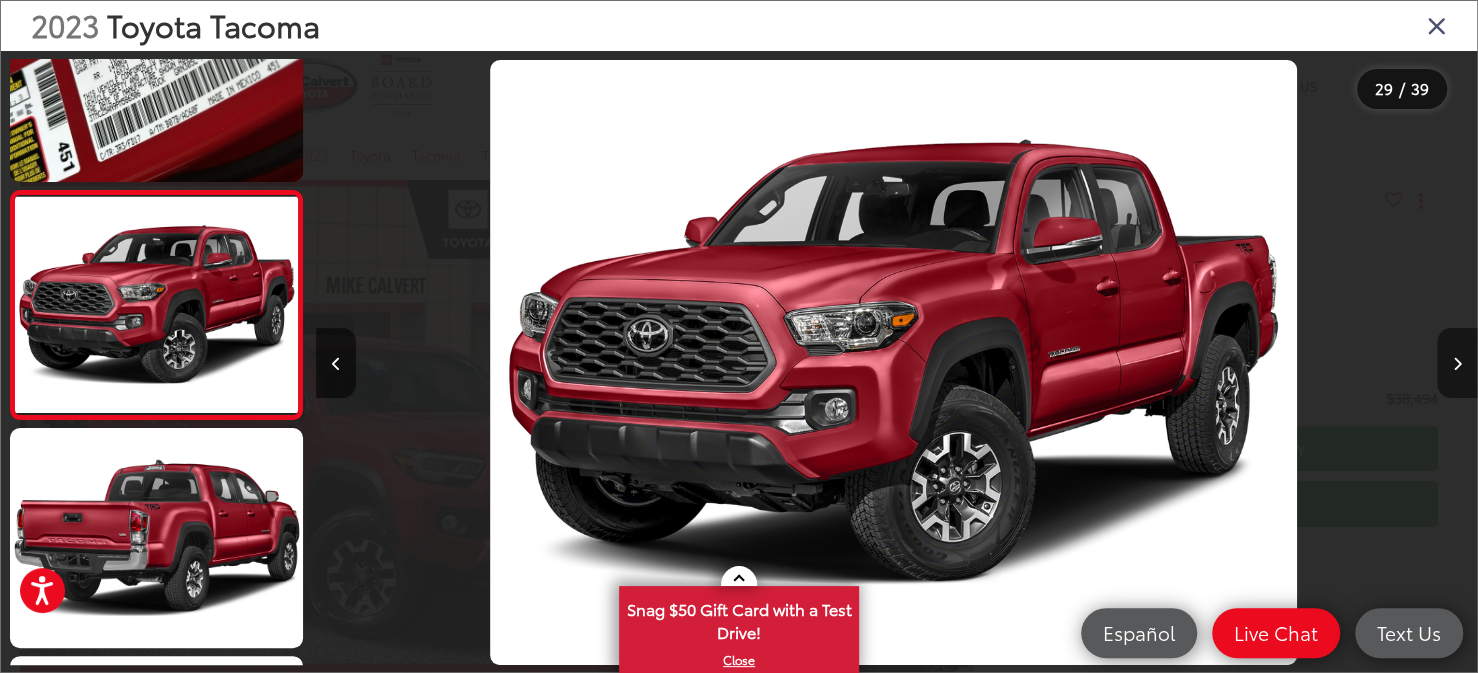 click at bounding box center [1457, 364] 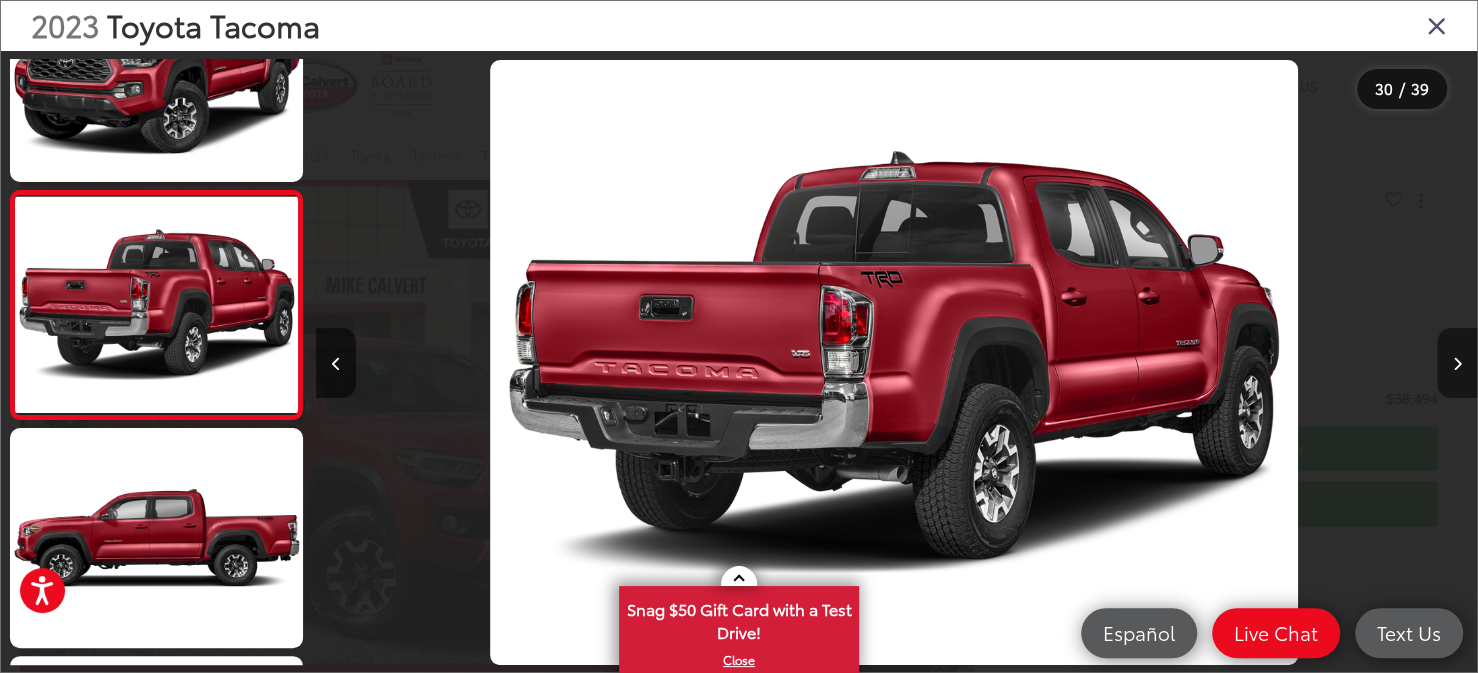 click at bounding box center (1457, 364) 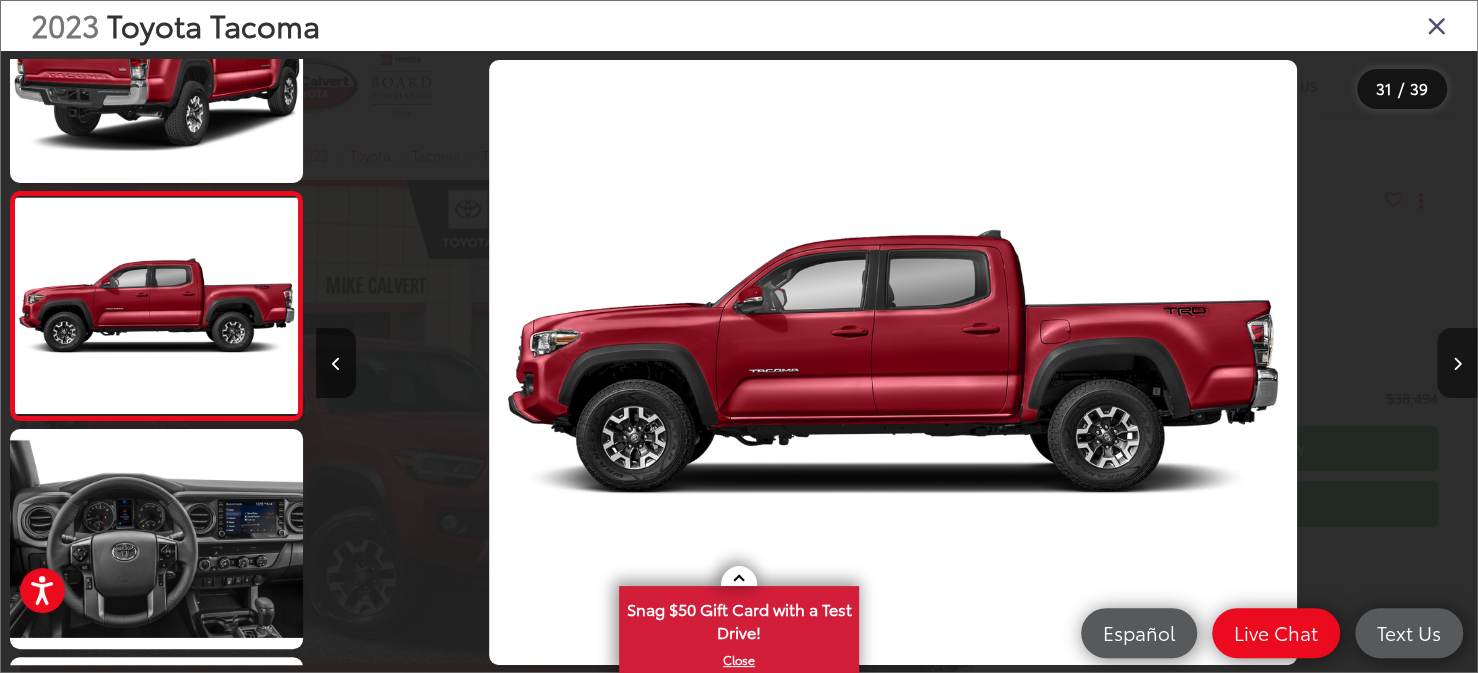 click at bounding box center (1457, 364) 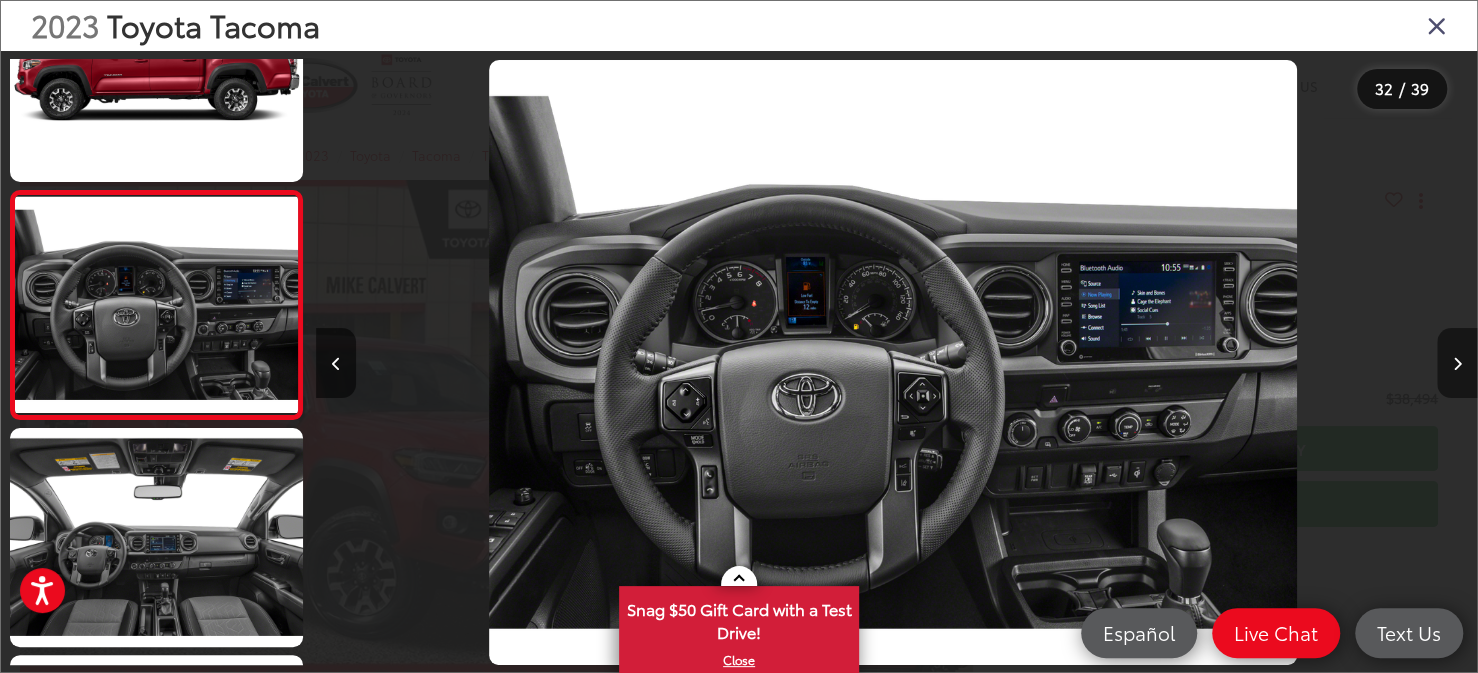 click at bounding box center (1457, 364) 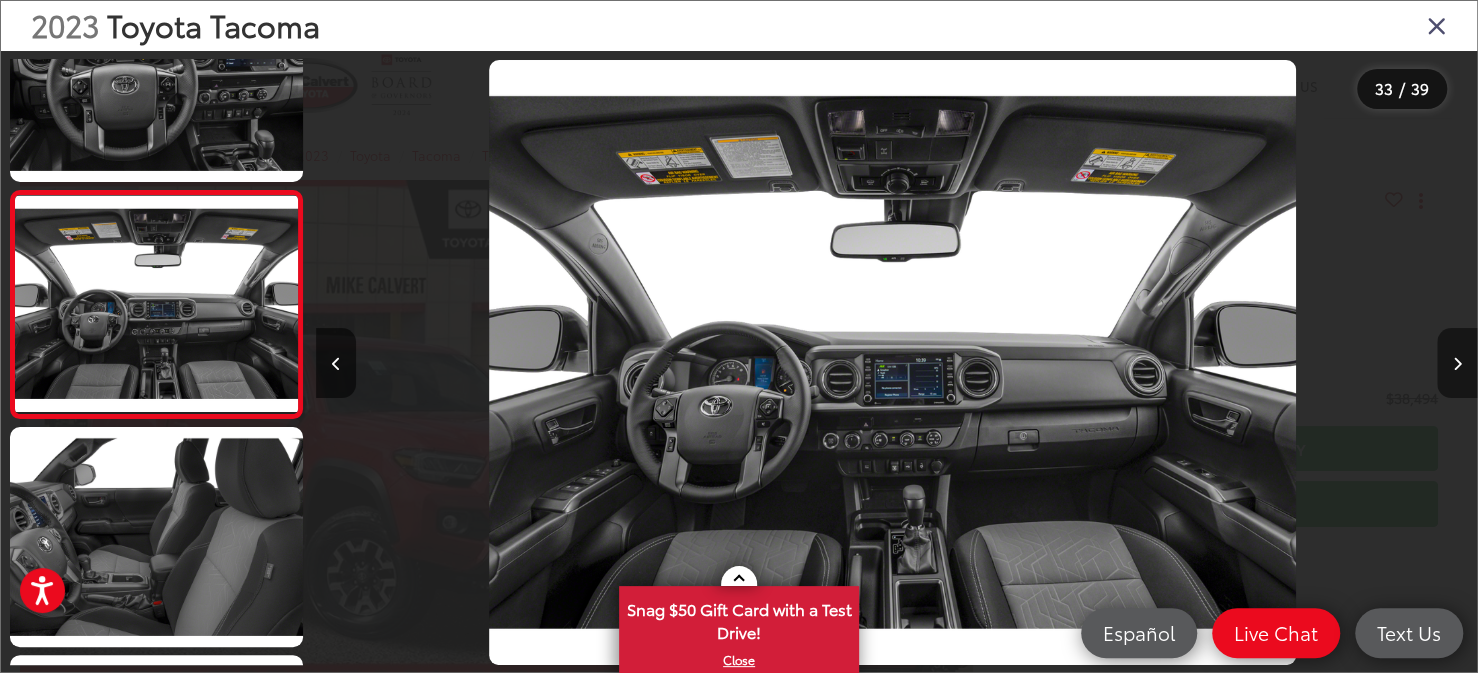 click at bounding box center [1457, 364] 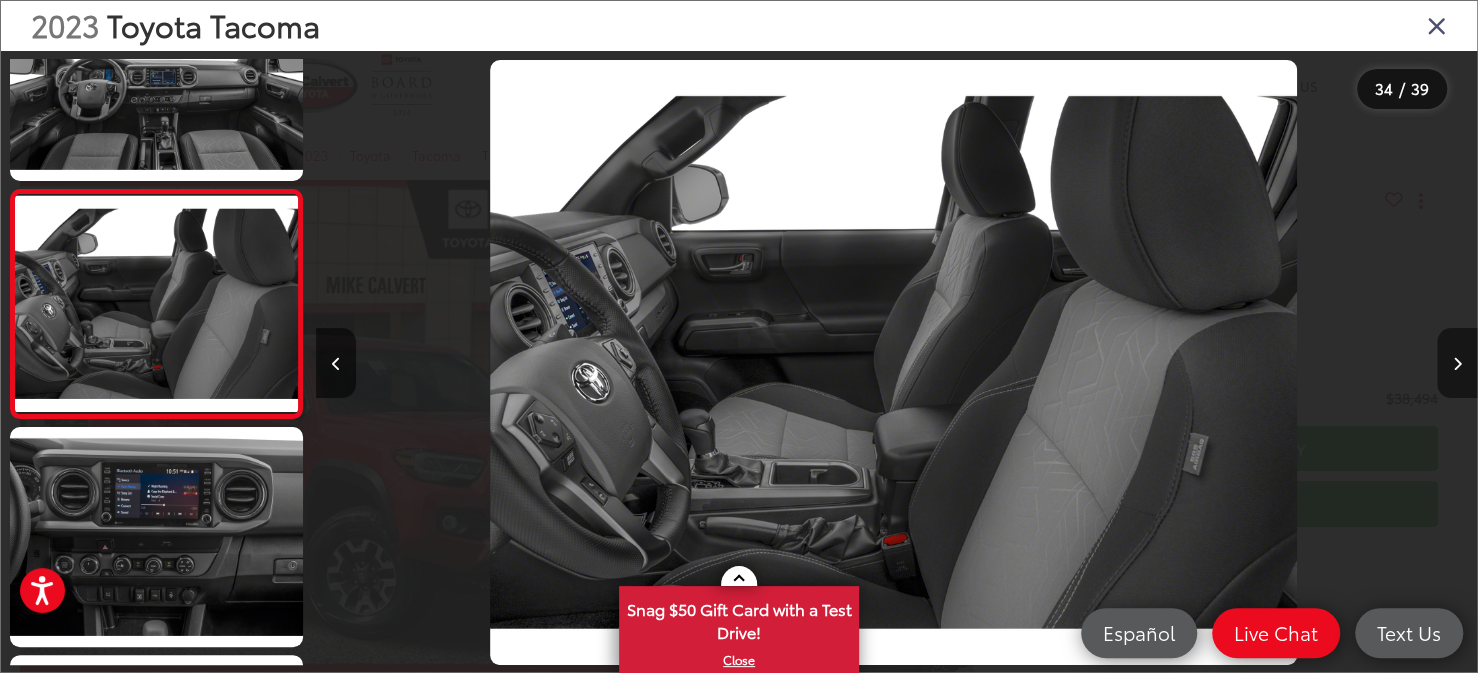 click at bounding box center (1457, 364) 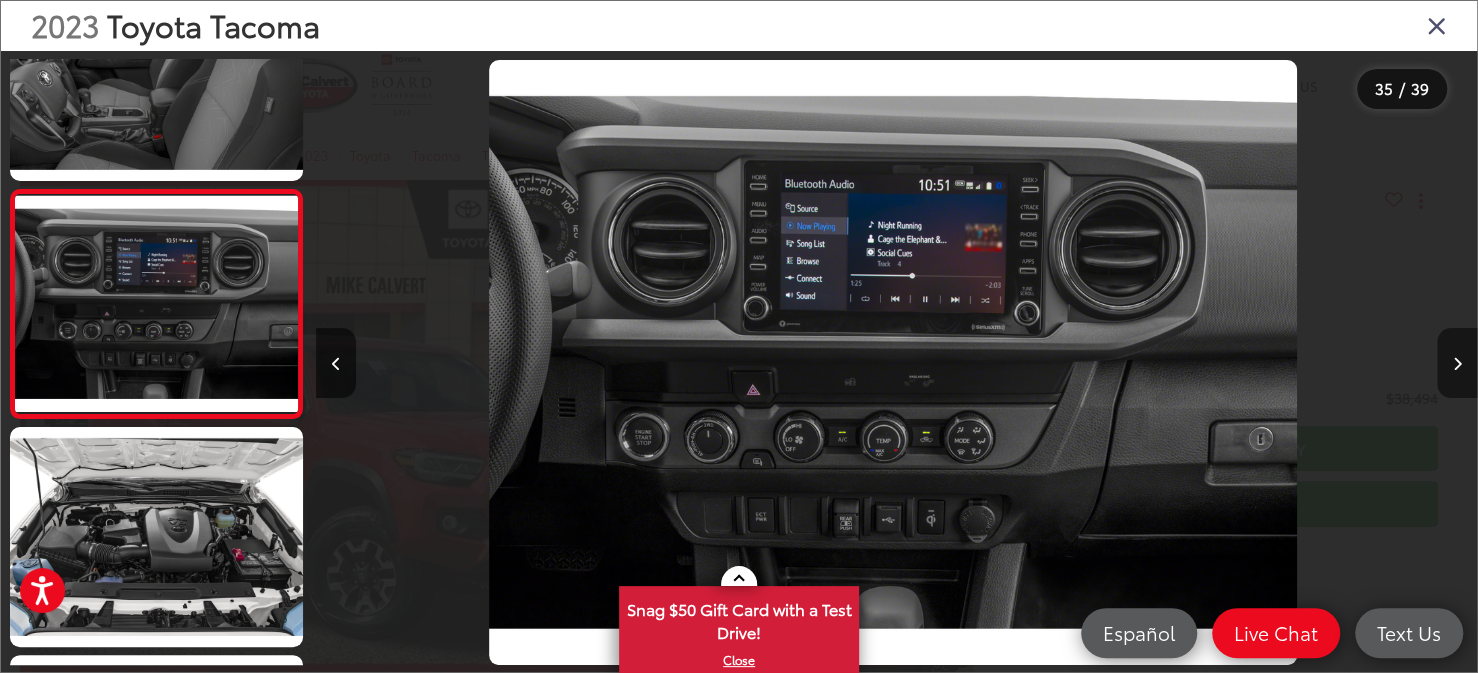 click at bounding box center [1457, 364] 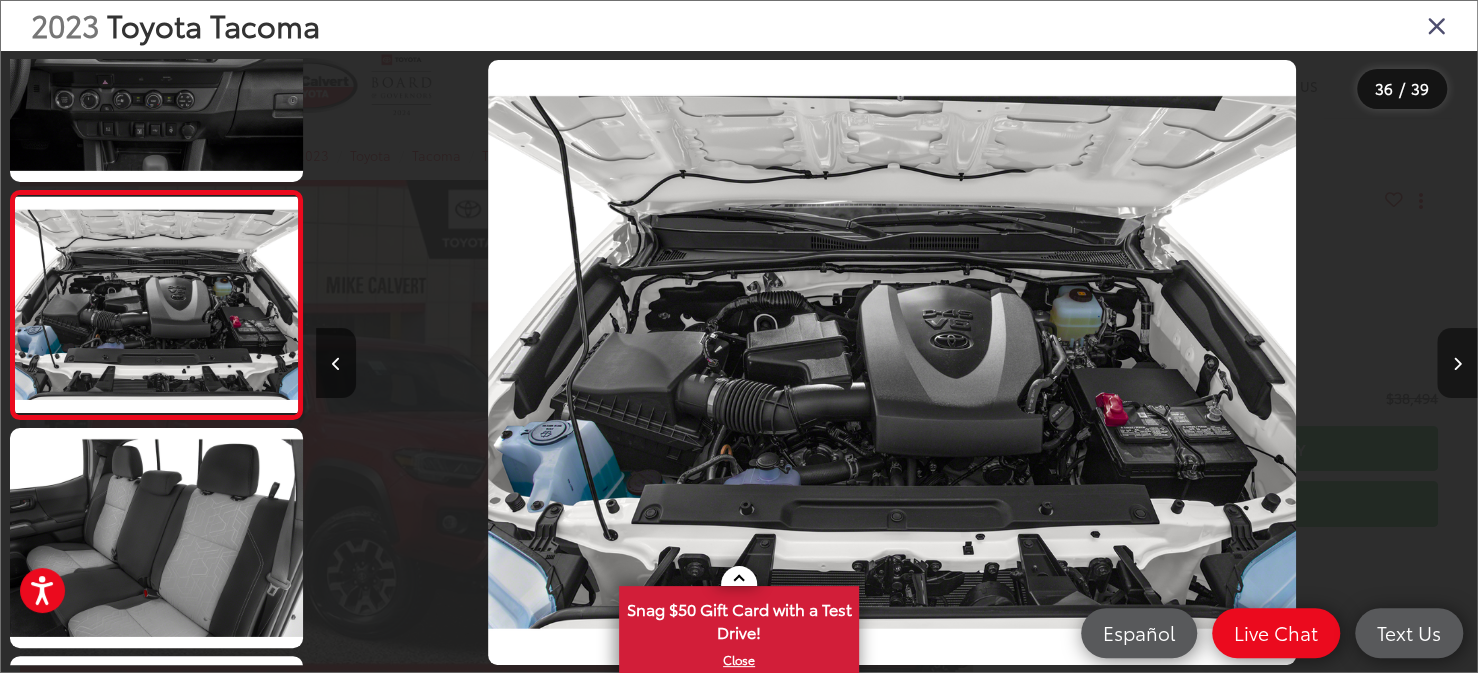 click at bounding box center [1457, 364] 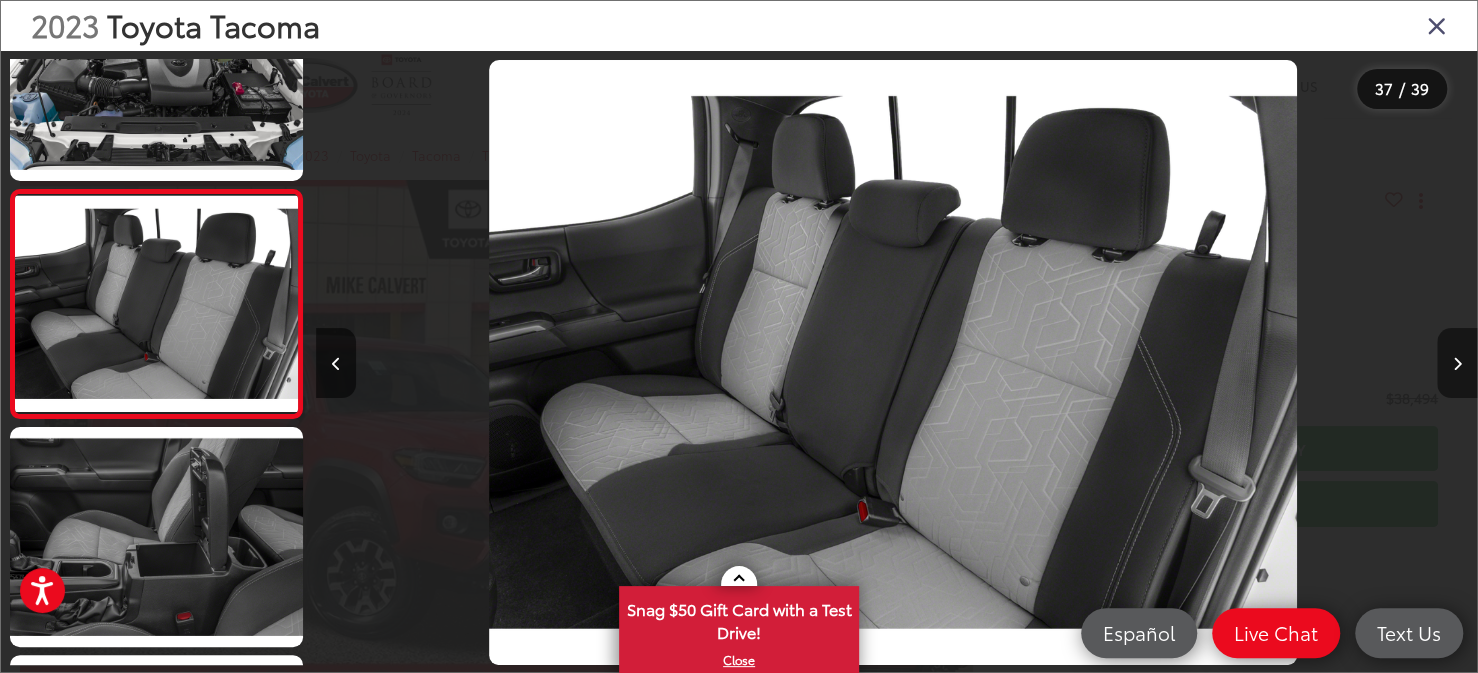 click at bounding box center [1457, 364] 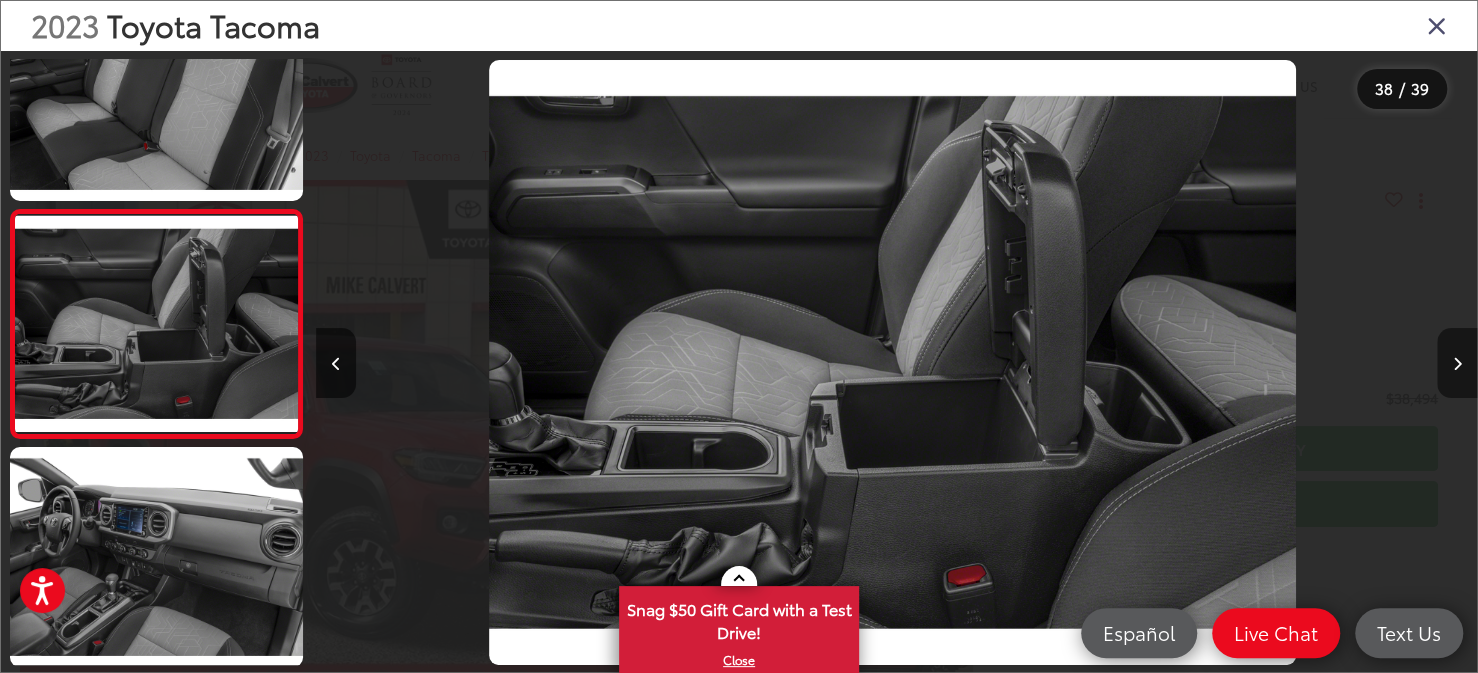 click at bounding box center (1457, 364) 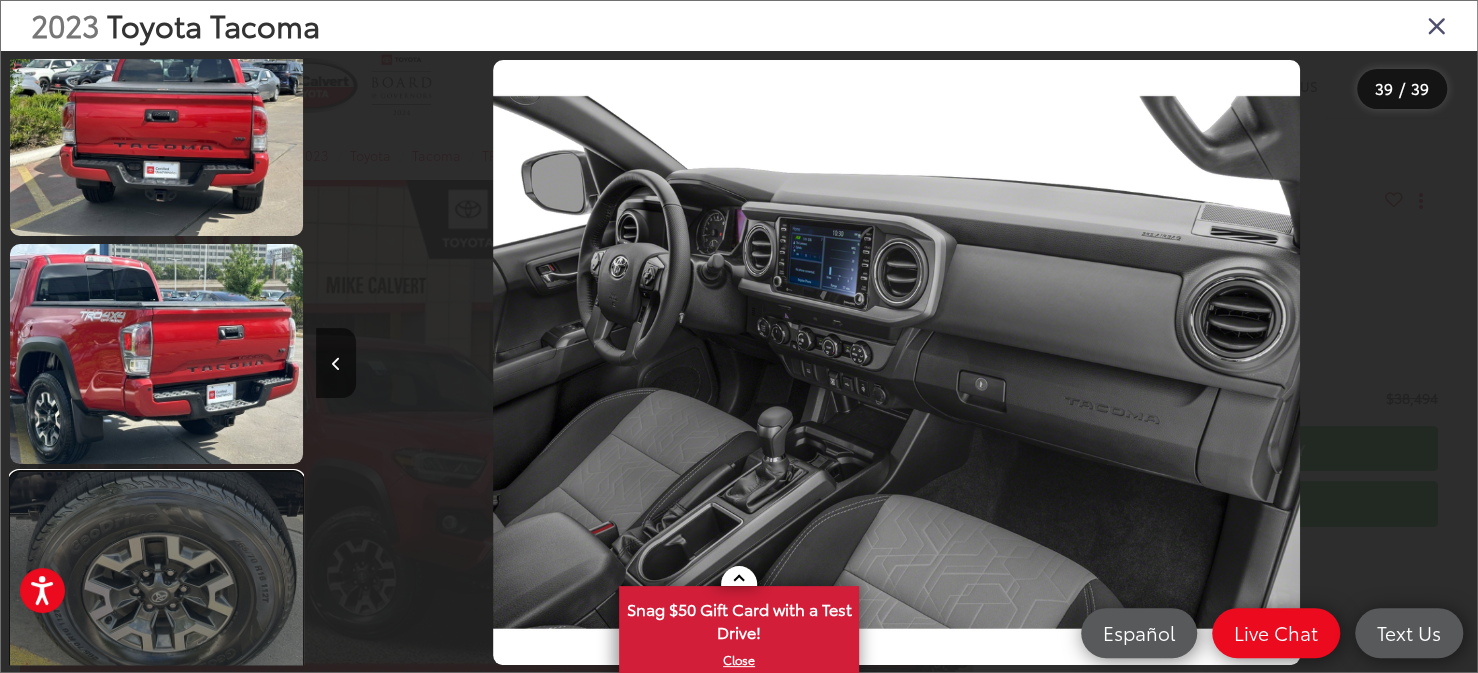 click at bounding box center (156, 582) 